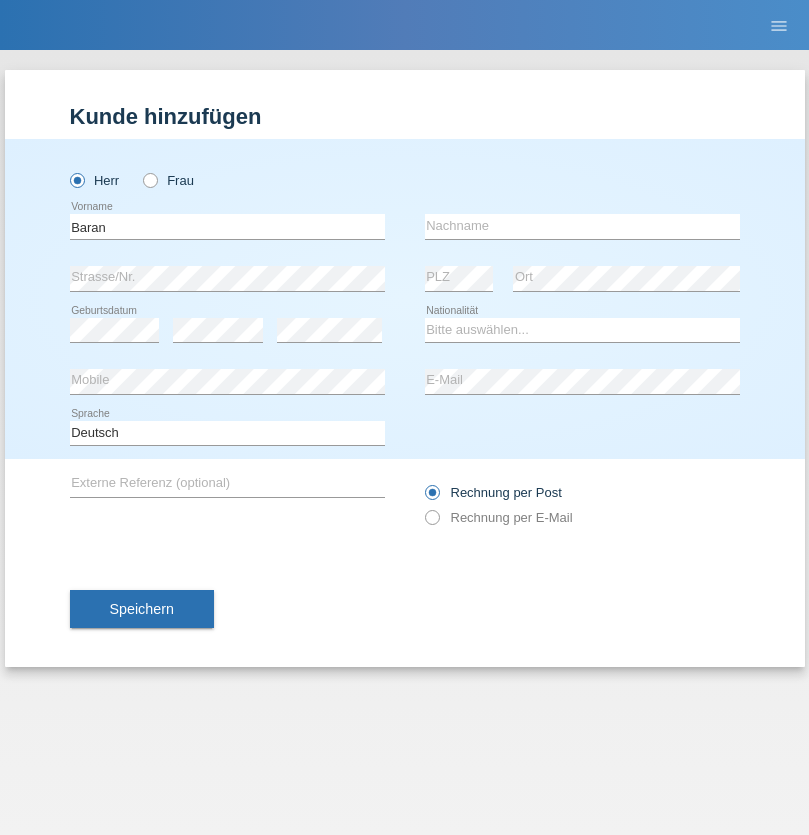scroll, scrollTop: 0, scrollLeft: 0, axis: both 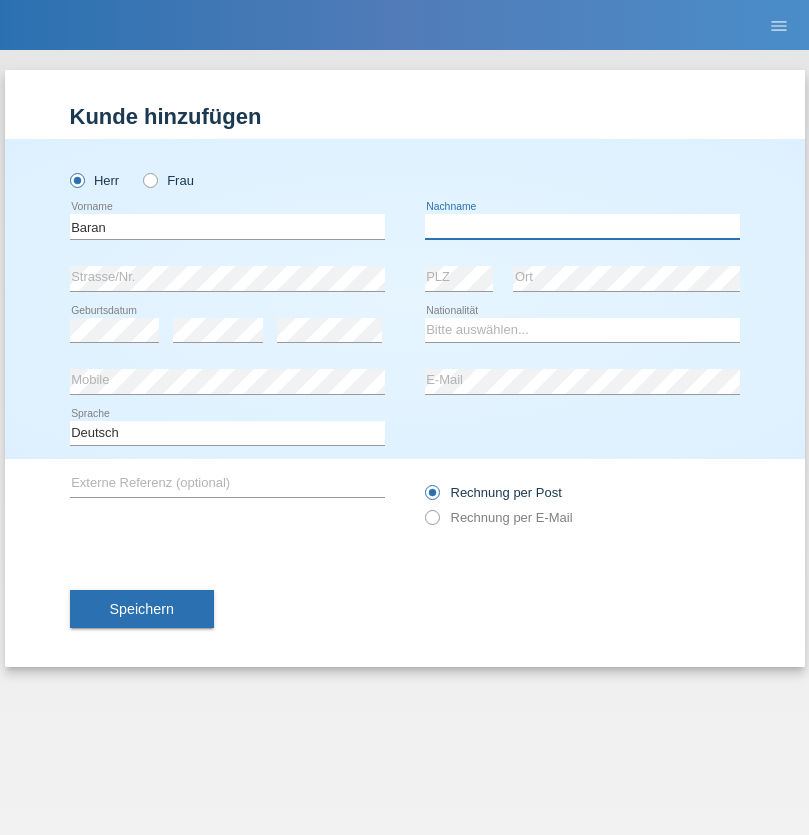 click at bounding box center (582, 226) 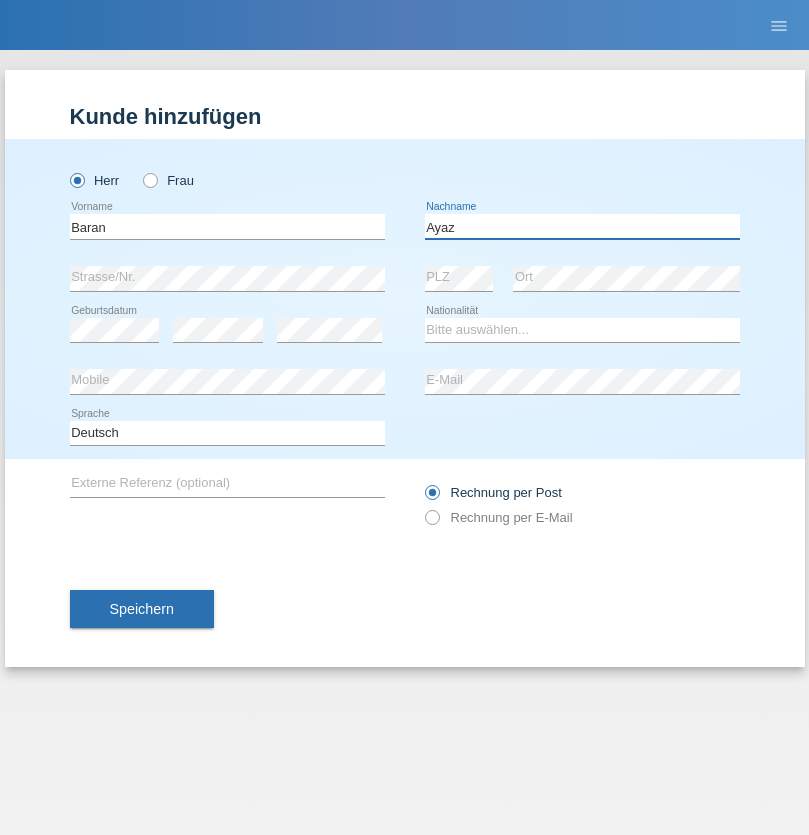 type on "Ayaz" 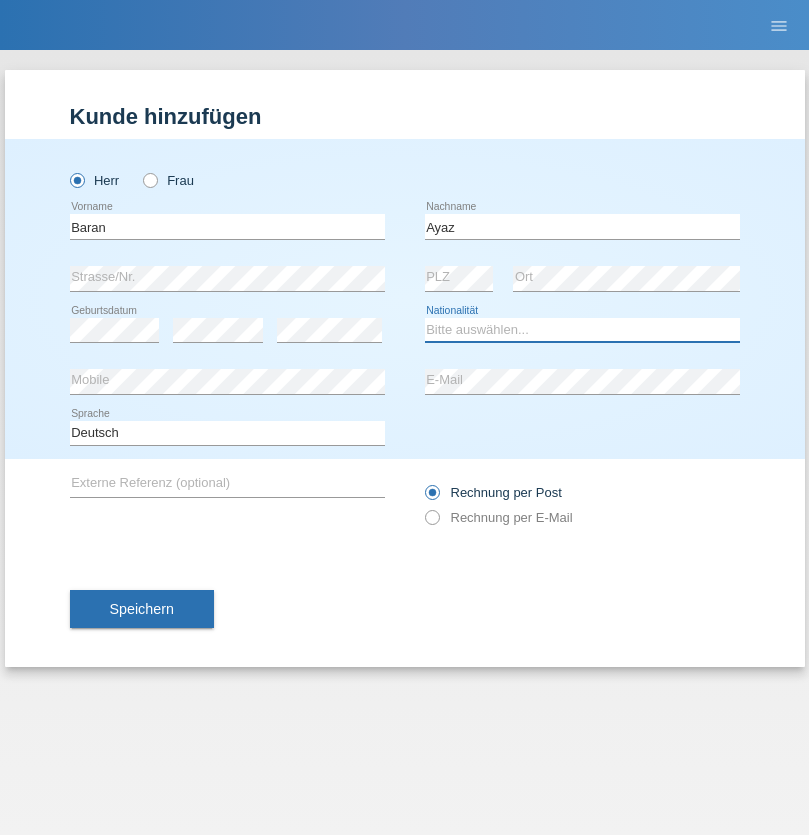 select on "TR" 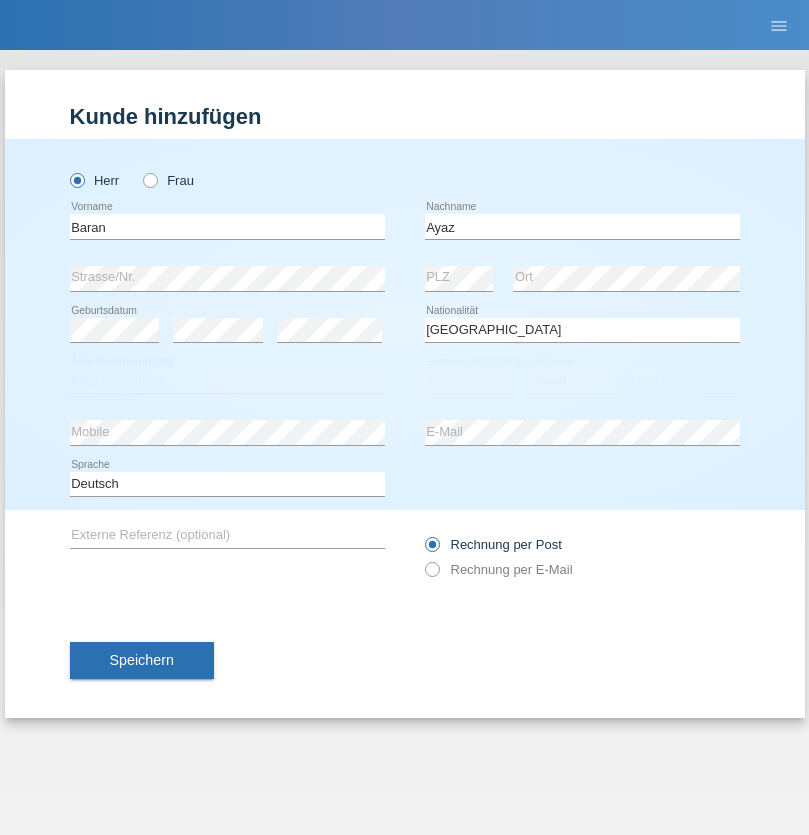 select on "C" 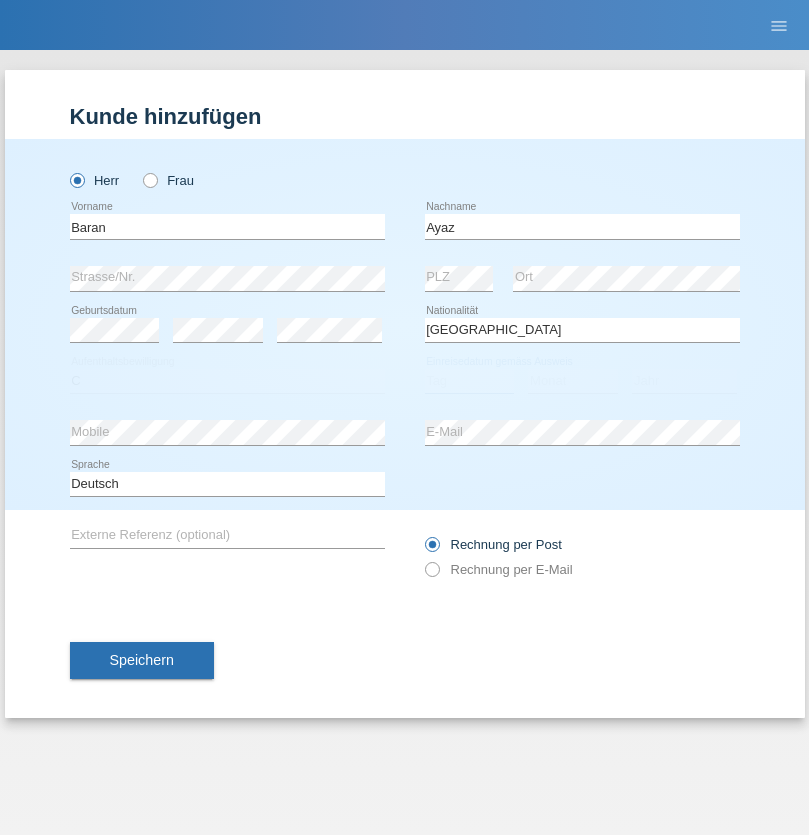 select on "29" 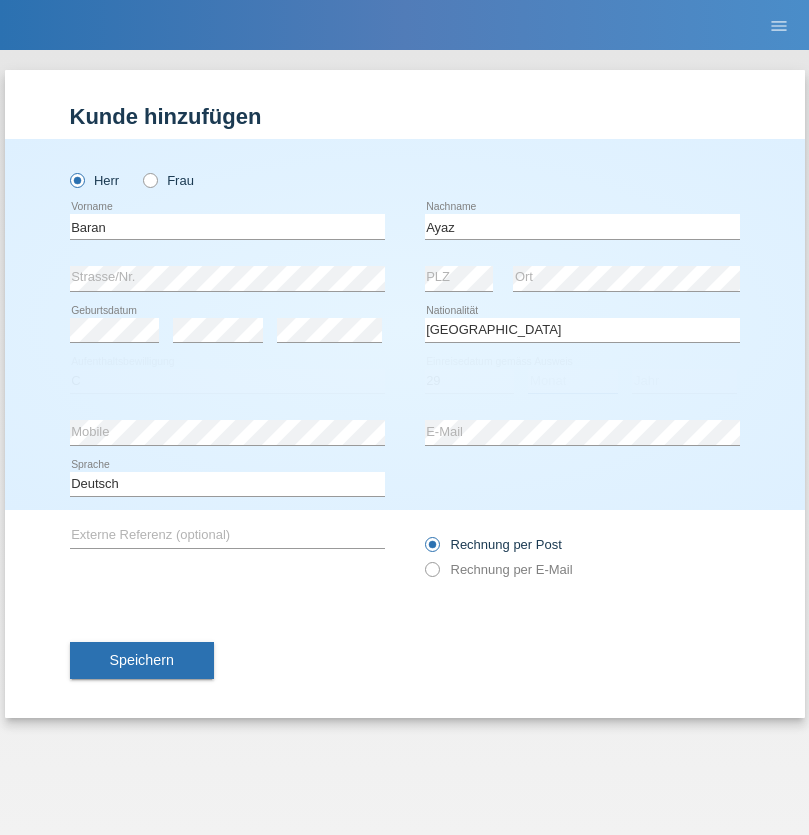 select on "12" 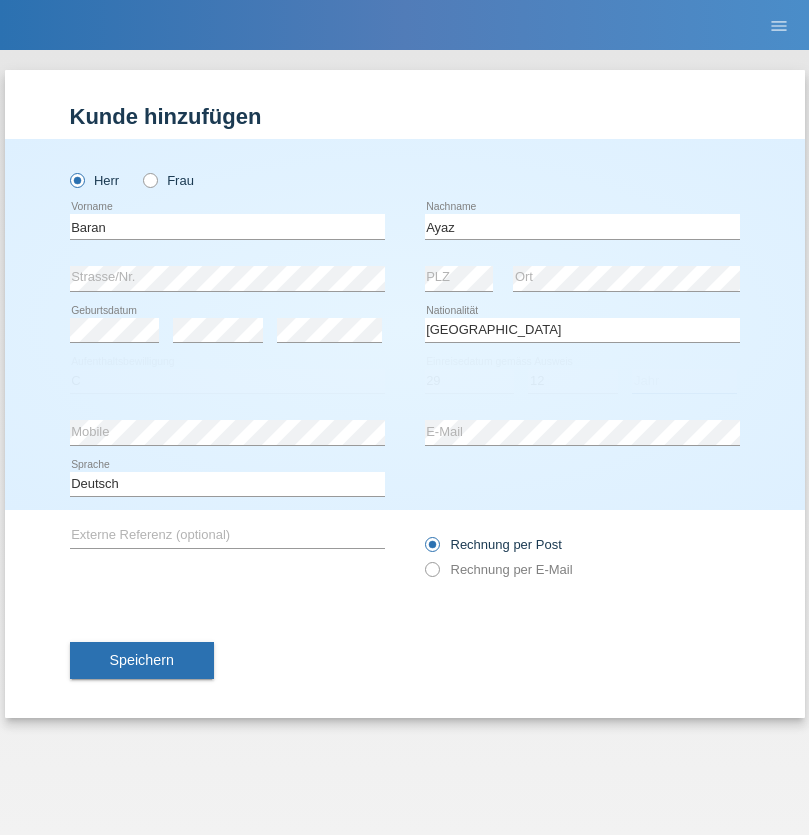 select on "2021" 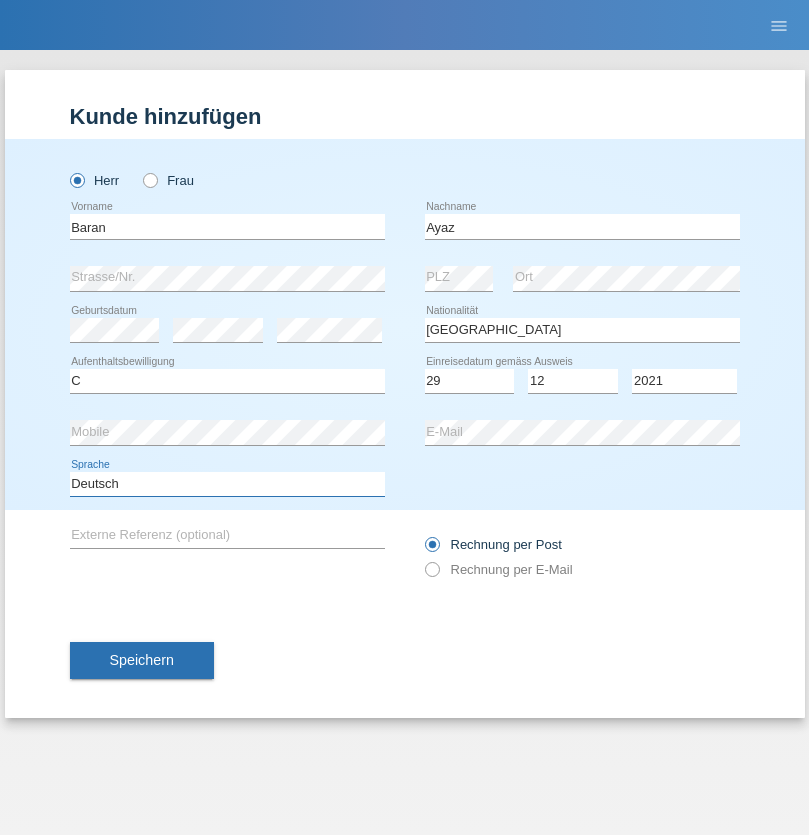 select on "en" 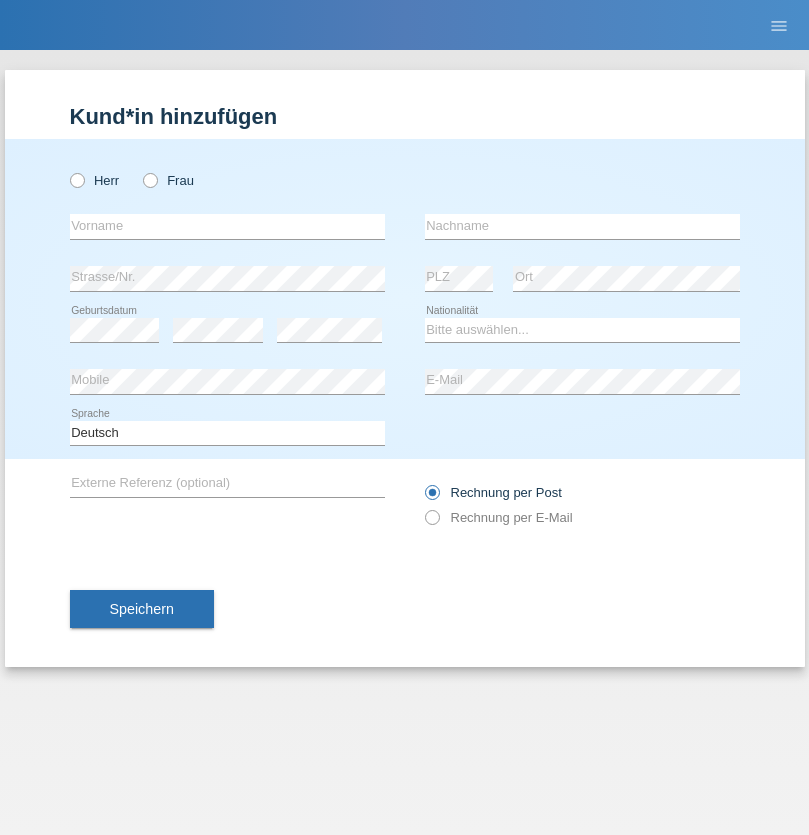scroll, scrollTop: 0, scrollLeft: 0, axis: both 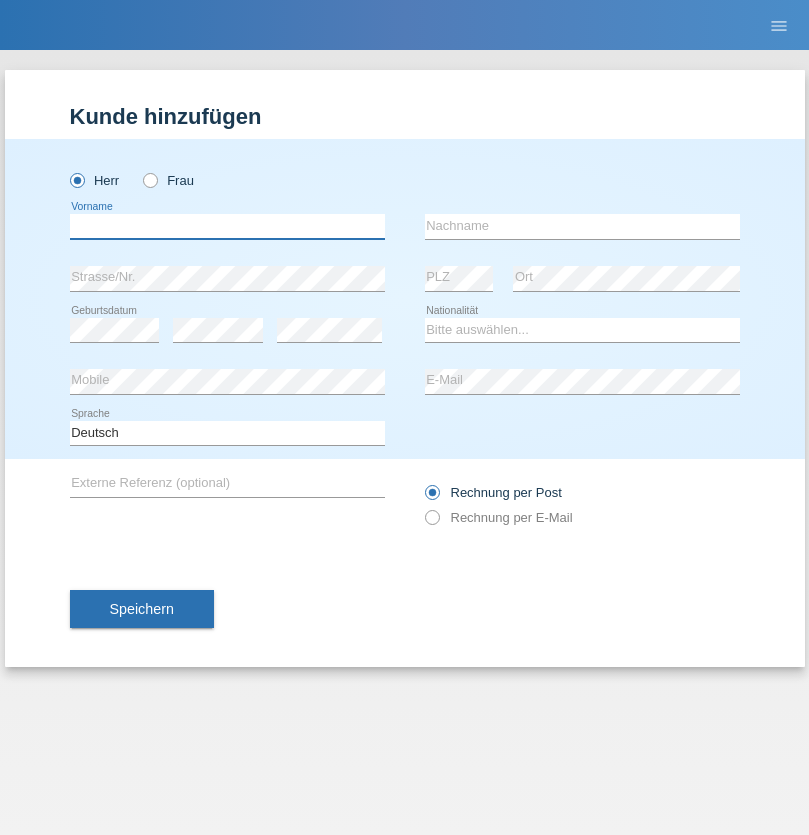 click at bounding box center [227, 226] 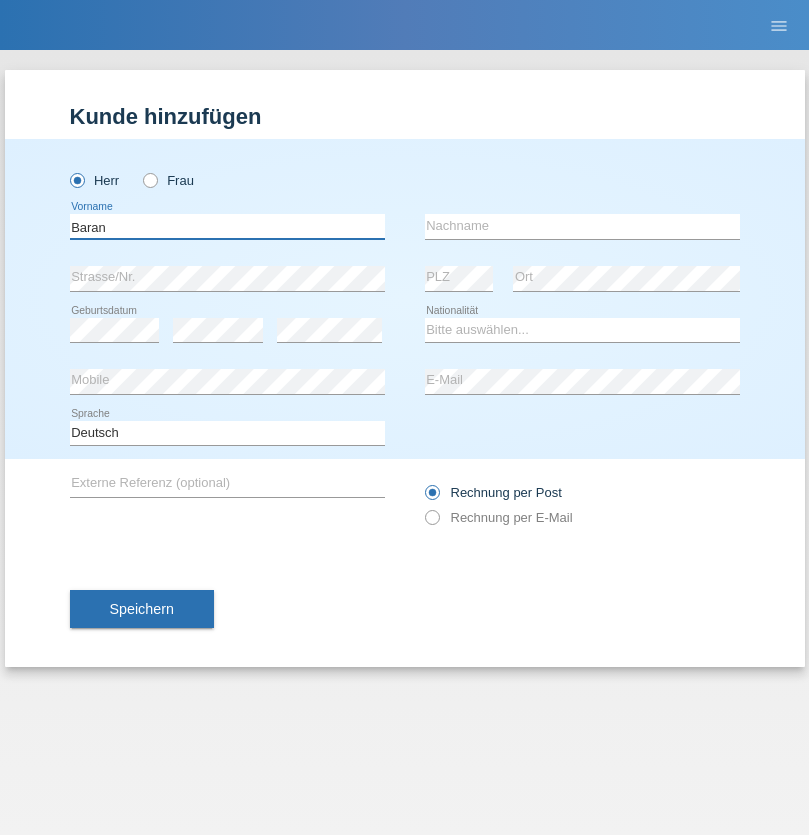 type on "Baran" 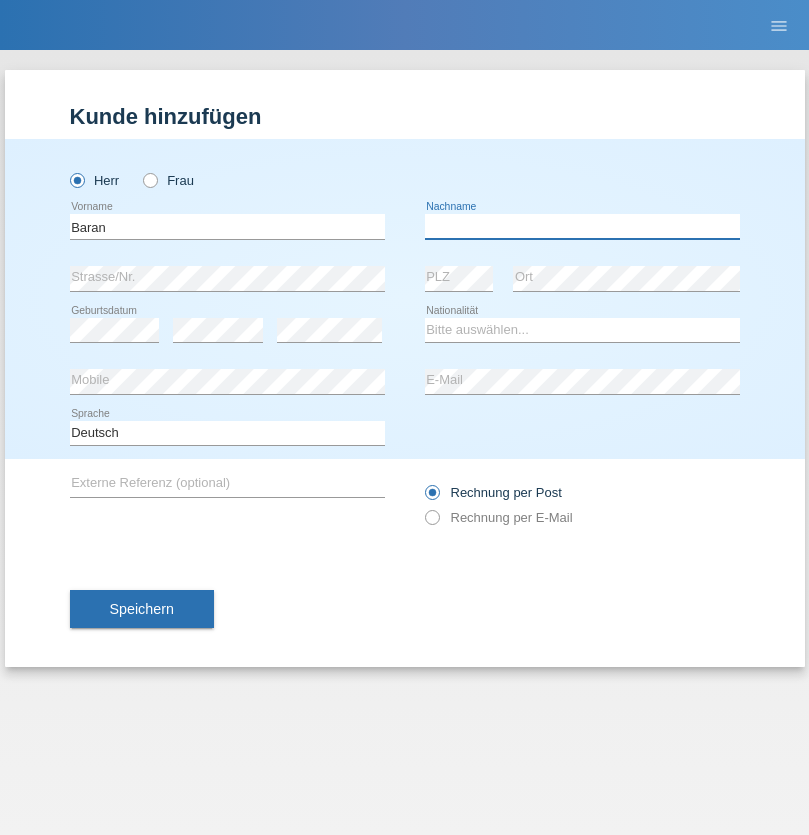 click at bounding box center (582, 226) 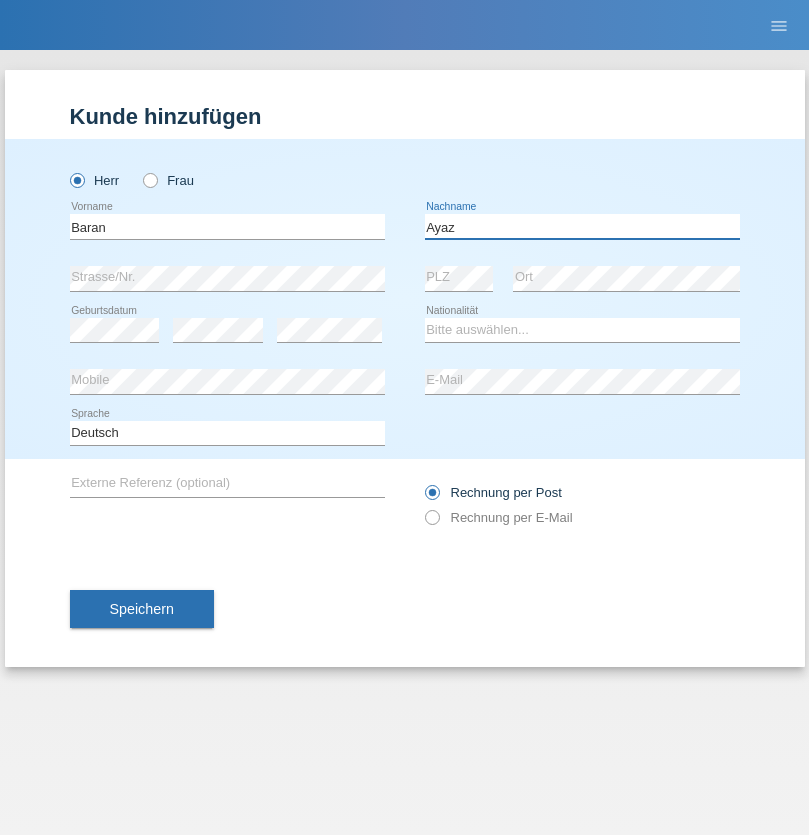 type on "Ayaz" 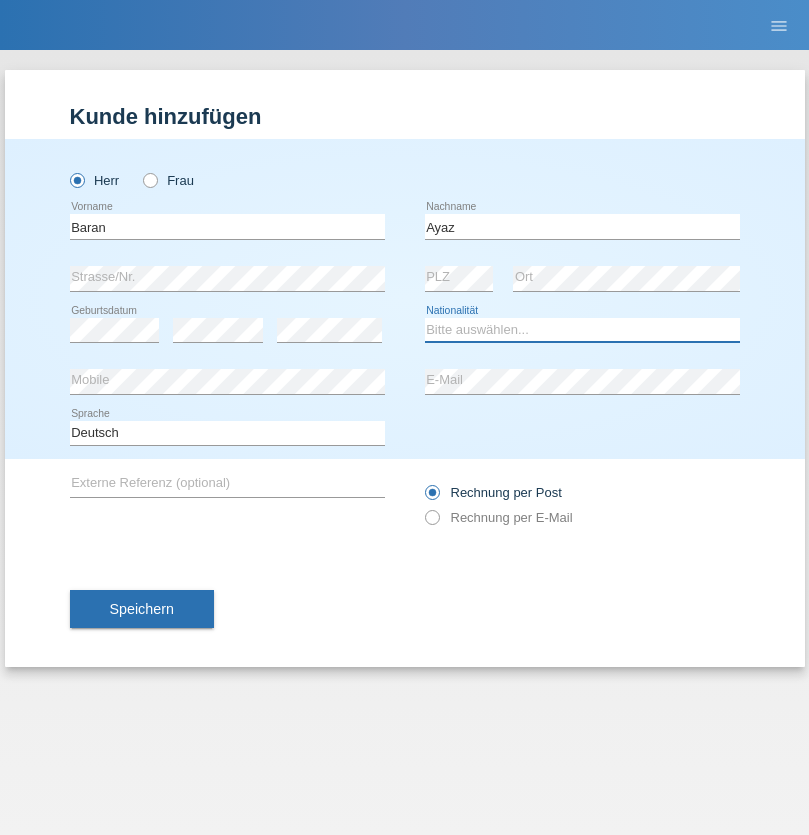 select on "TR" 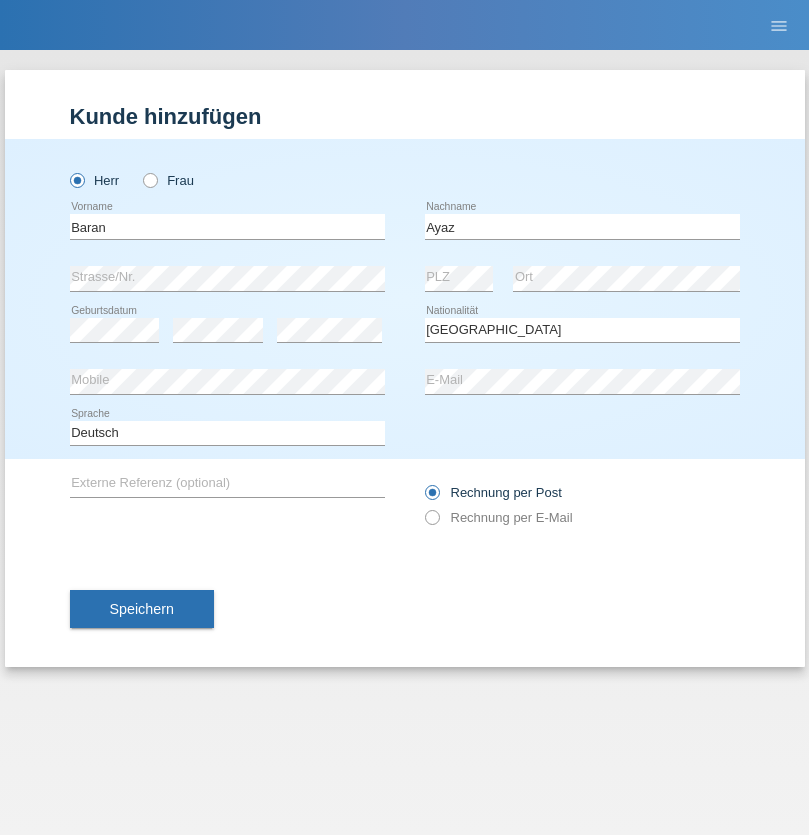 select on "C" 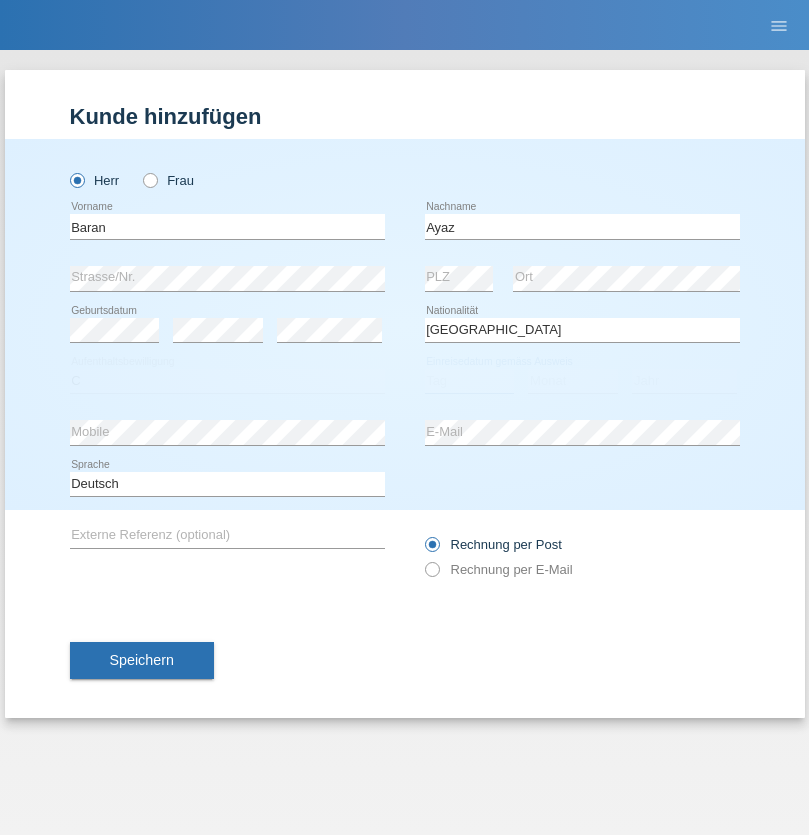 select on "29" 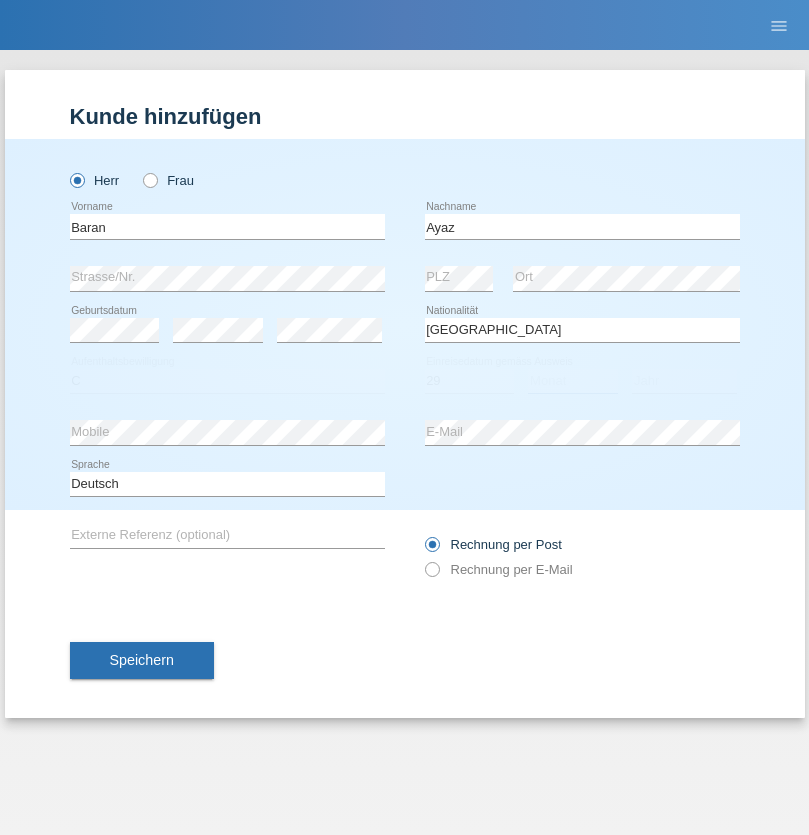 select on "12" 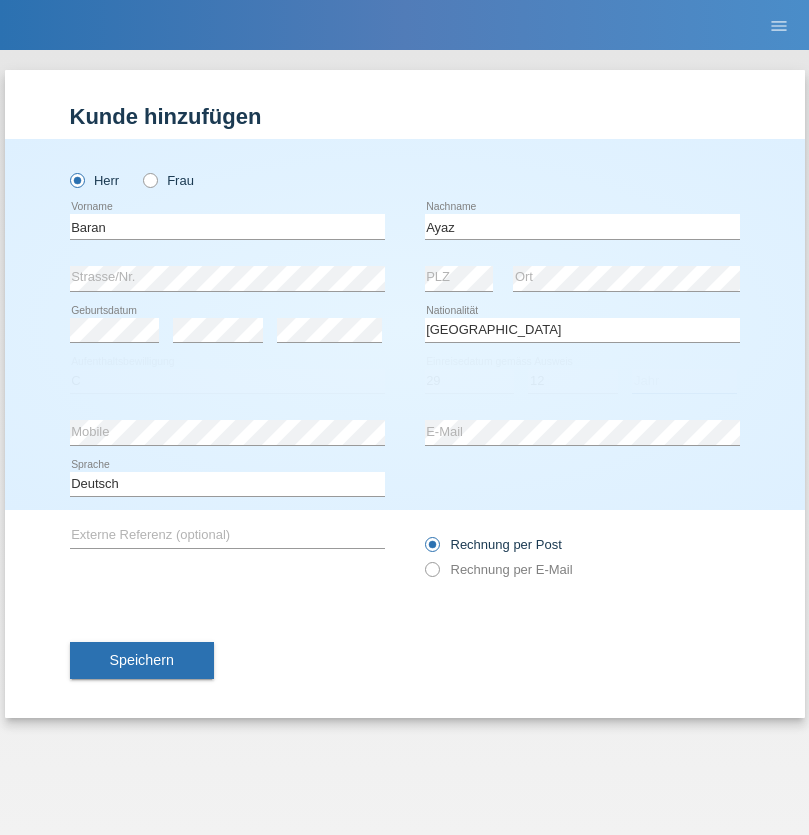 select on "2021" 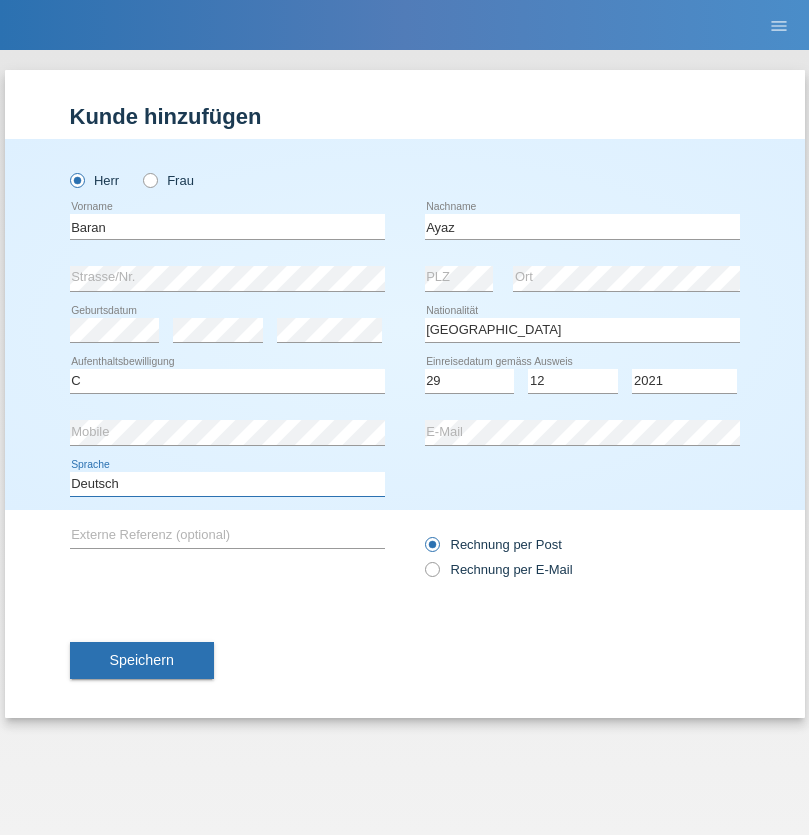 select on "en" 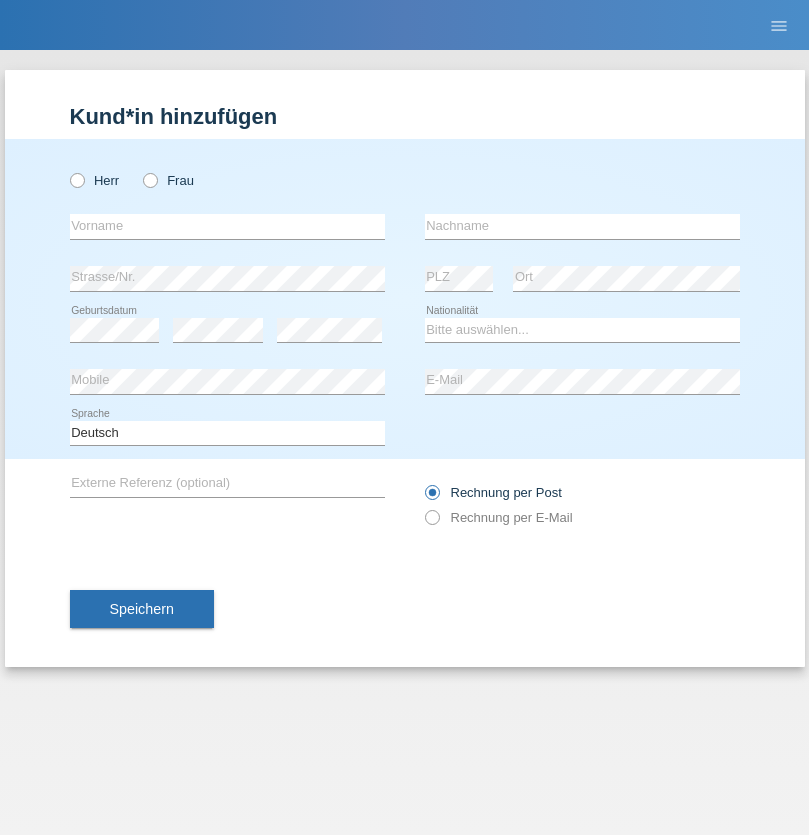 scroll, scrollTop: 0, scrollLeft: 0, axis: both 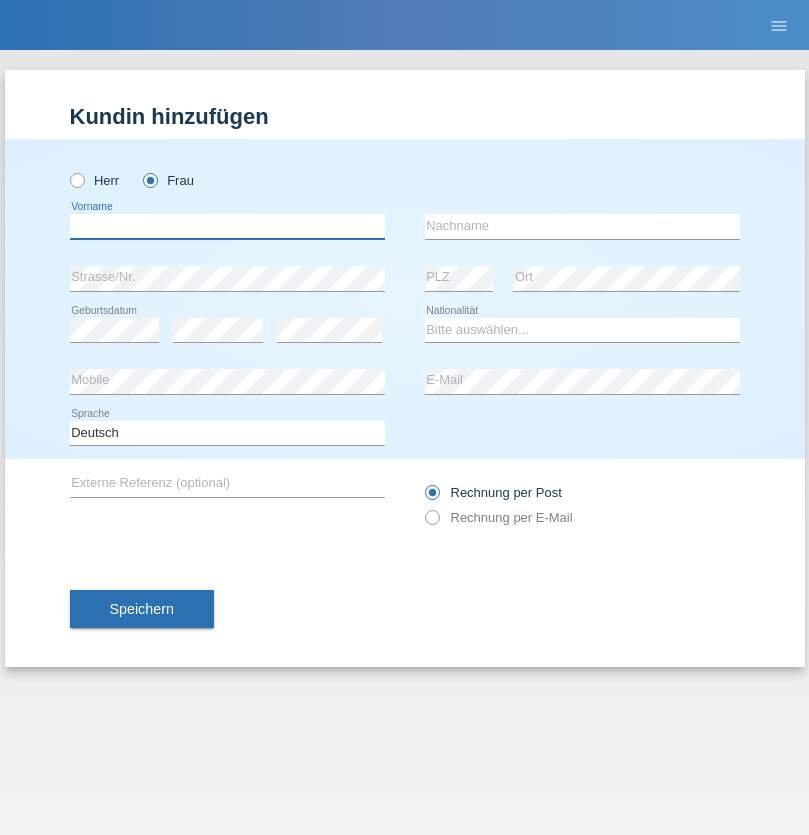 click at bounding box center [227, 226] 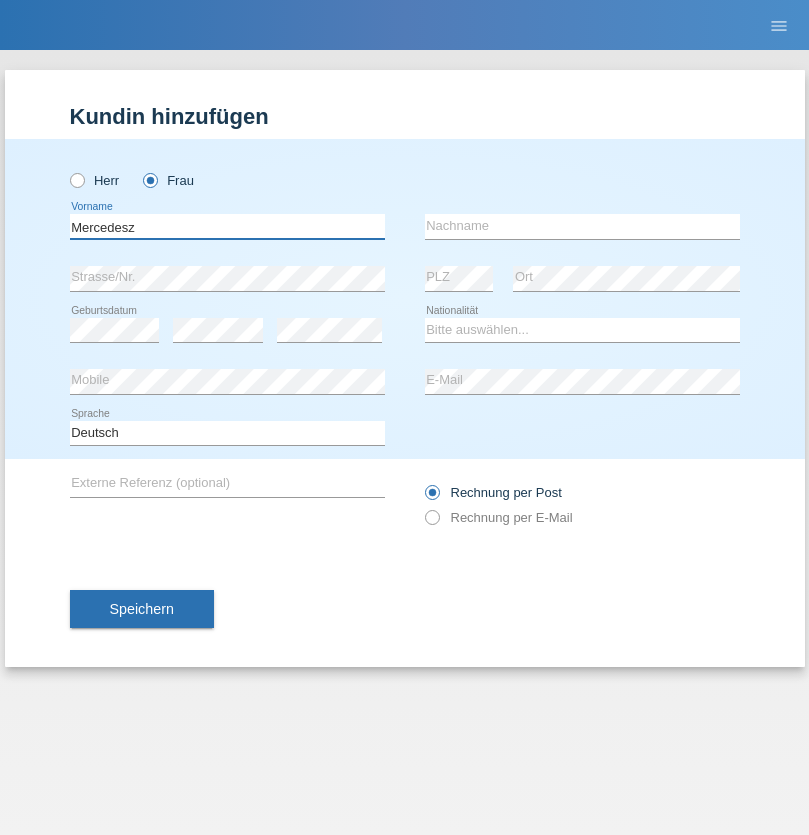 type on "Mercedesz" 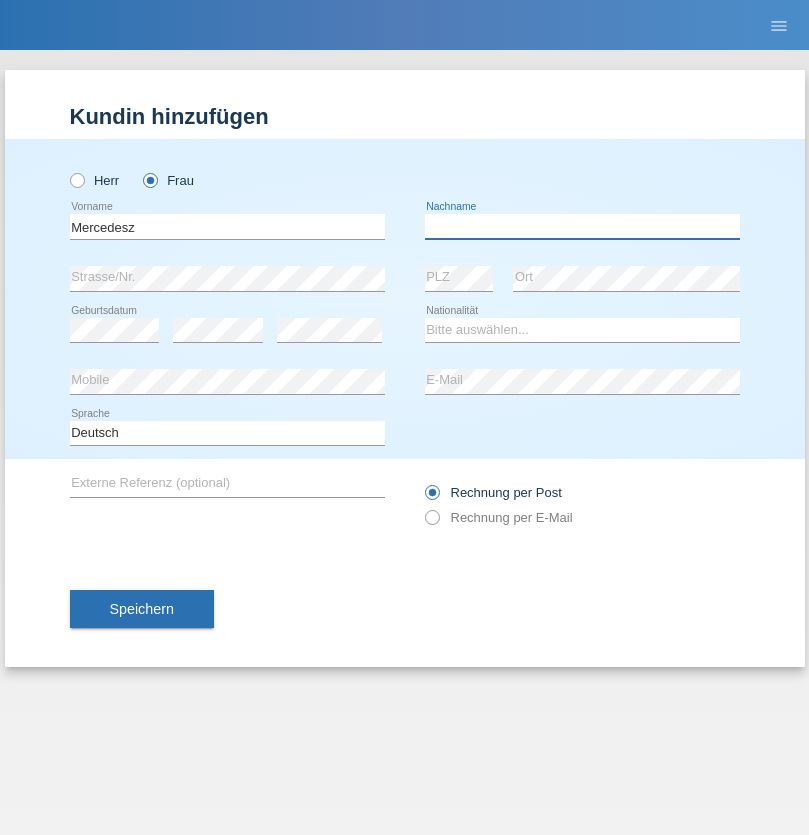 click at bounding box center (582, 226) 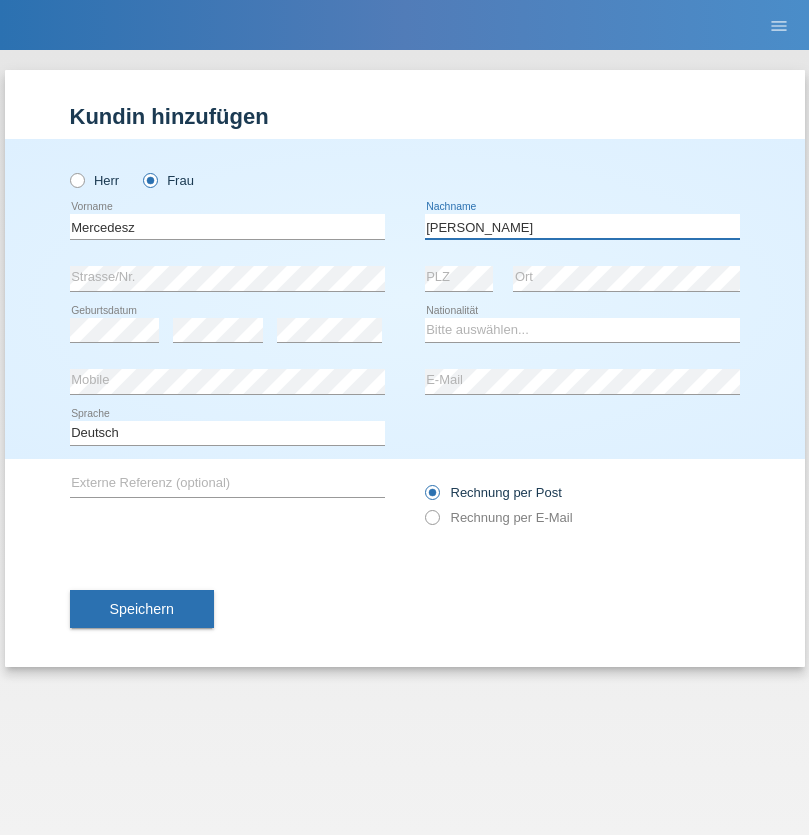 type on "Maria" 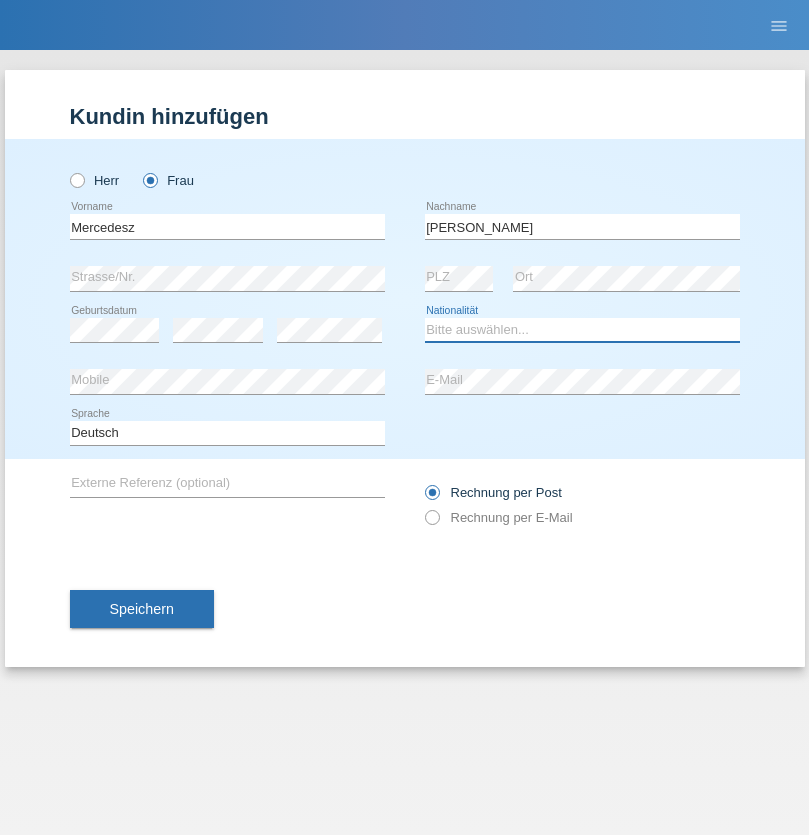 select on "OM" 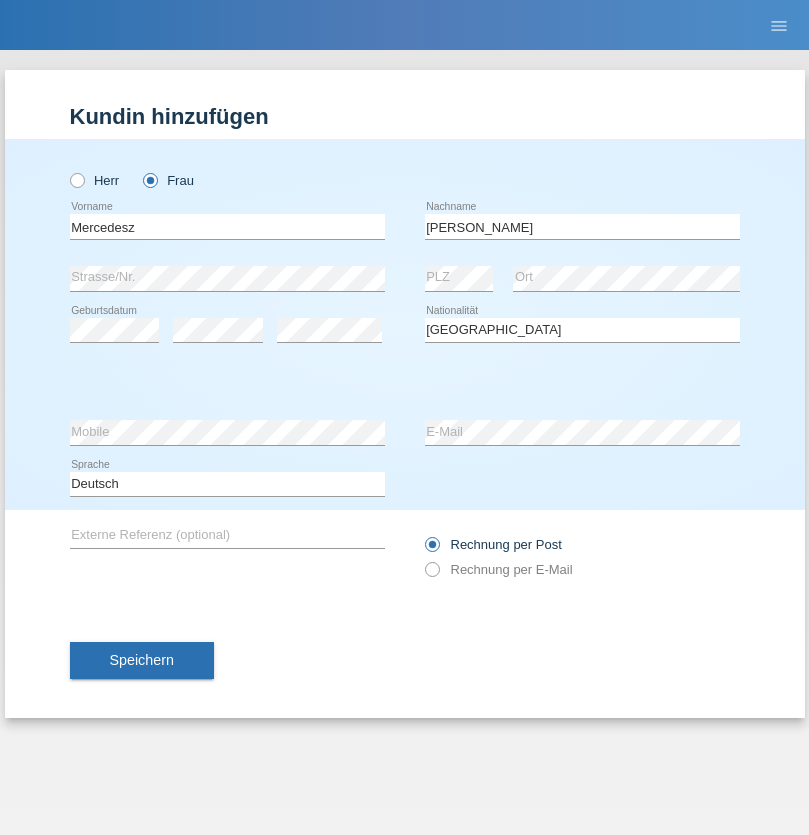 select on "C" 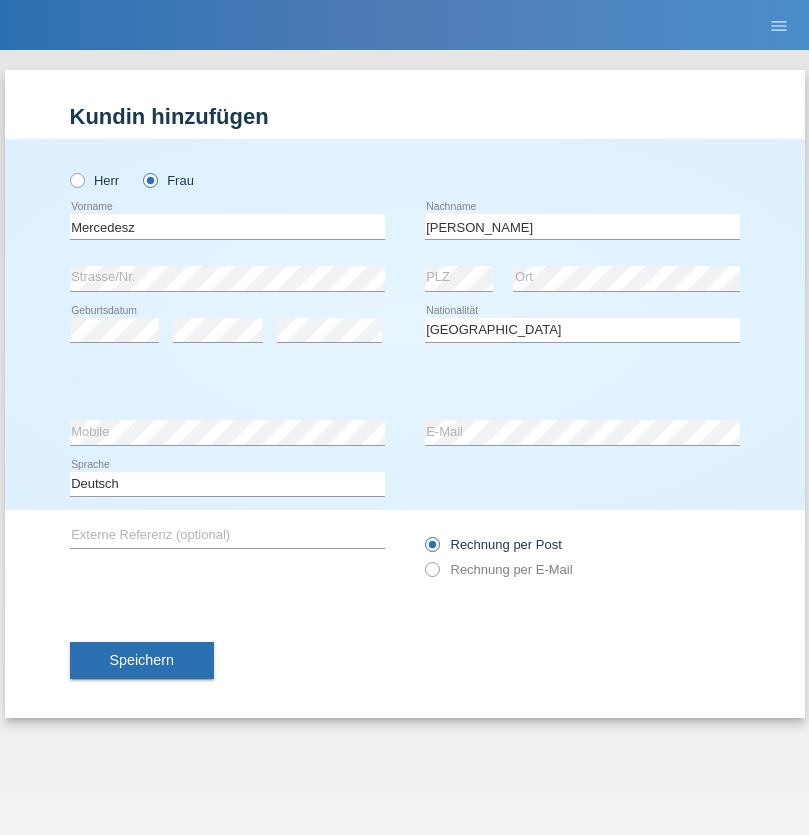 select on "04" 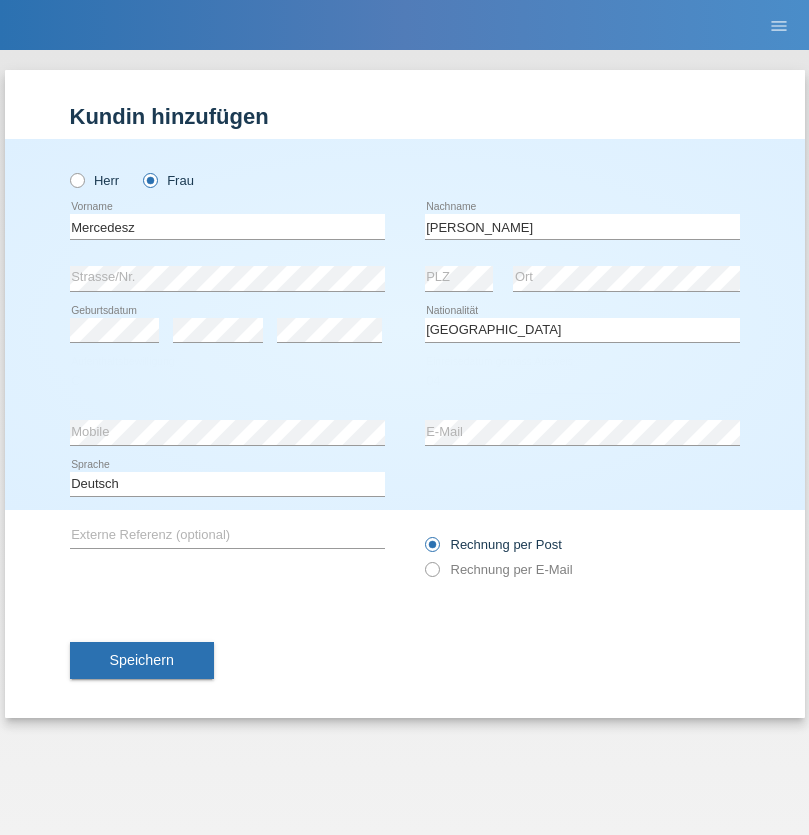 select on "08" 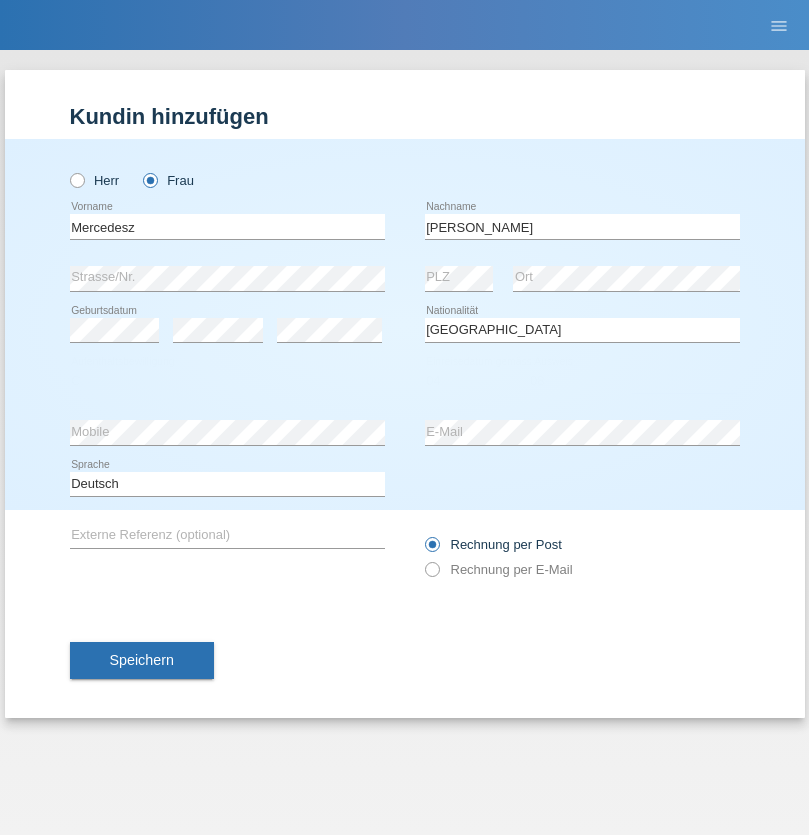 select on "2021" 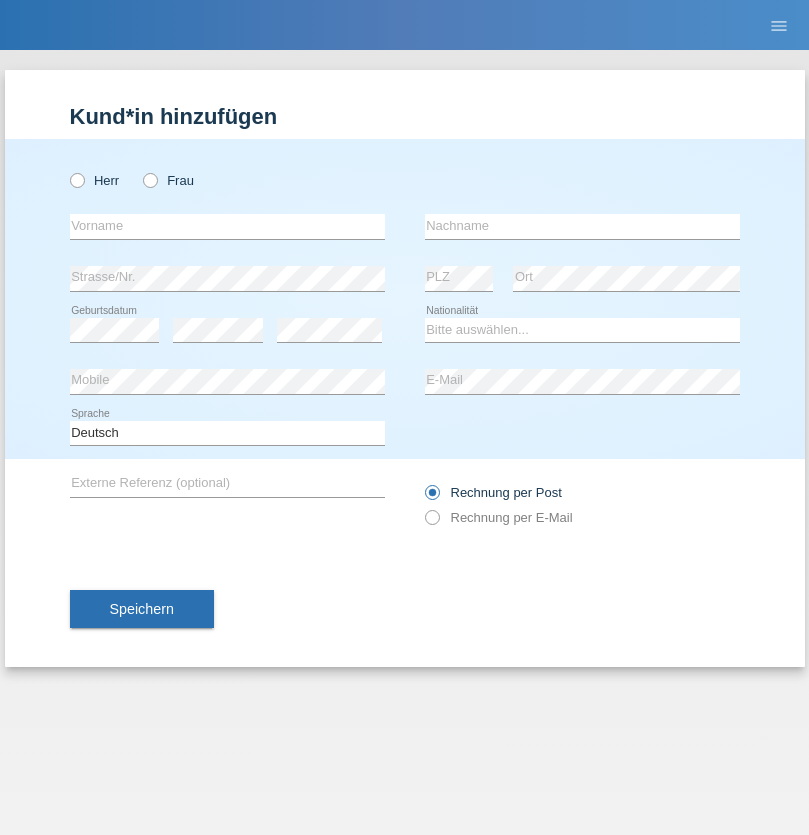 scroll, scrollTop: 0, scrollLeft: 0, axis: both 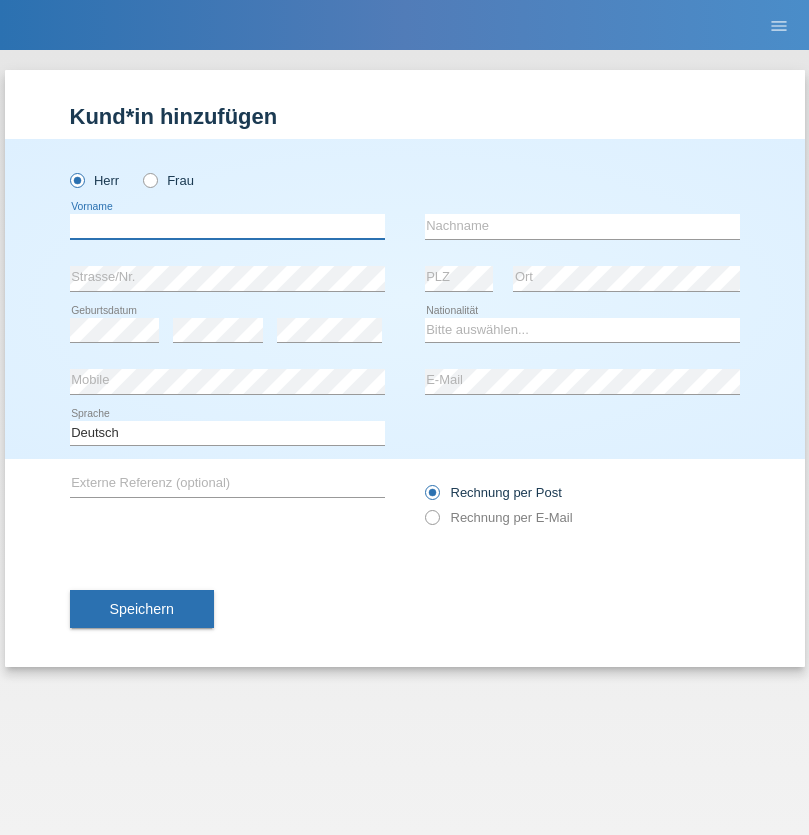 click at bounding box center [227, 226] 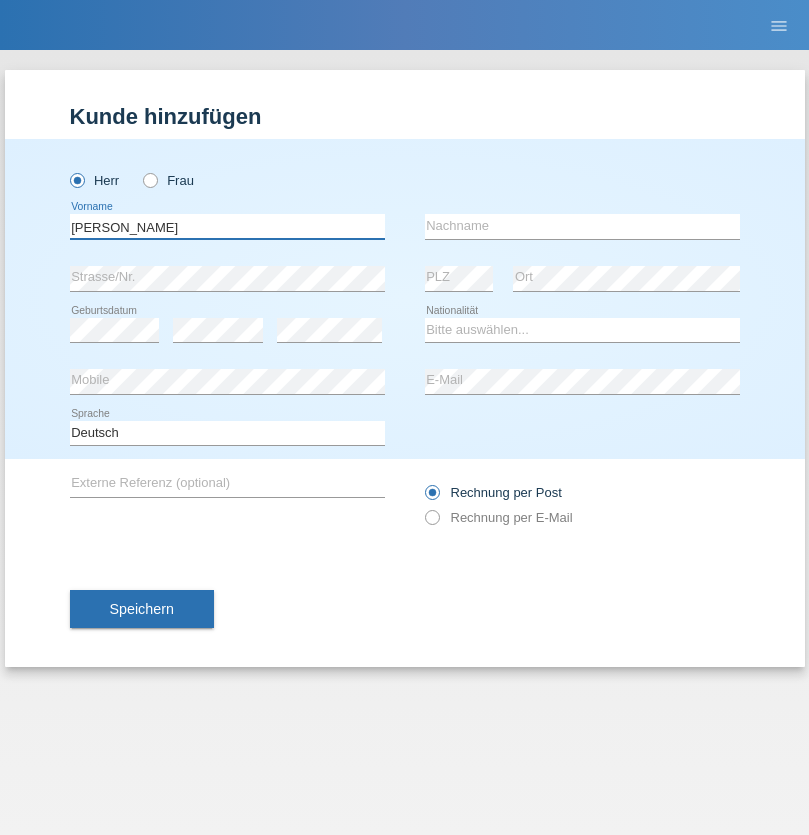 type on "[PERSON_NAME]" 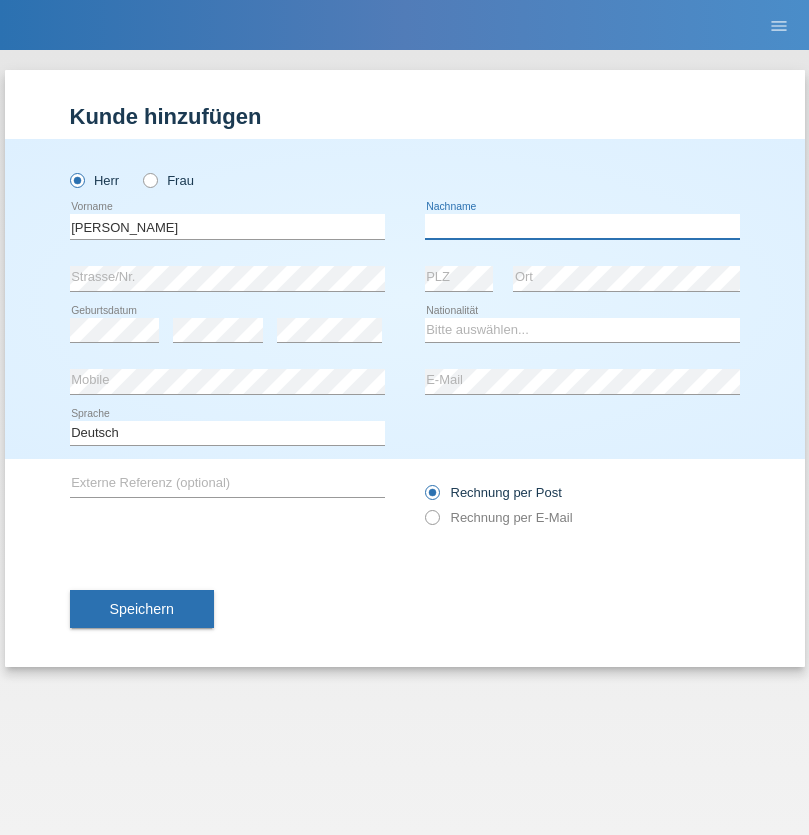 click at bounding box center [582, 226] 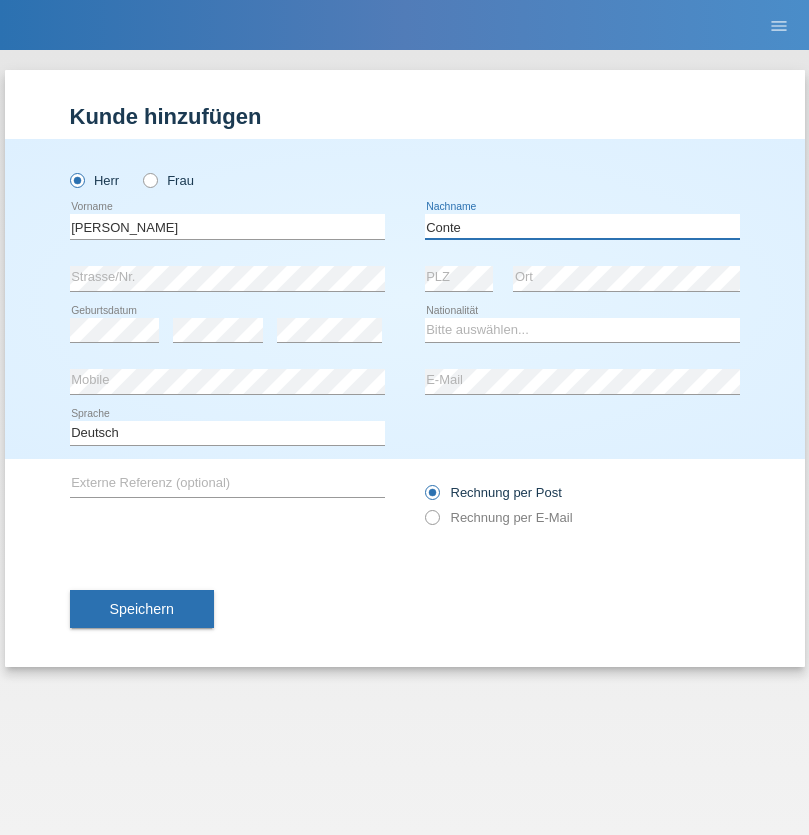 type on "Conte" 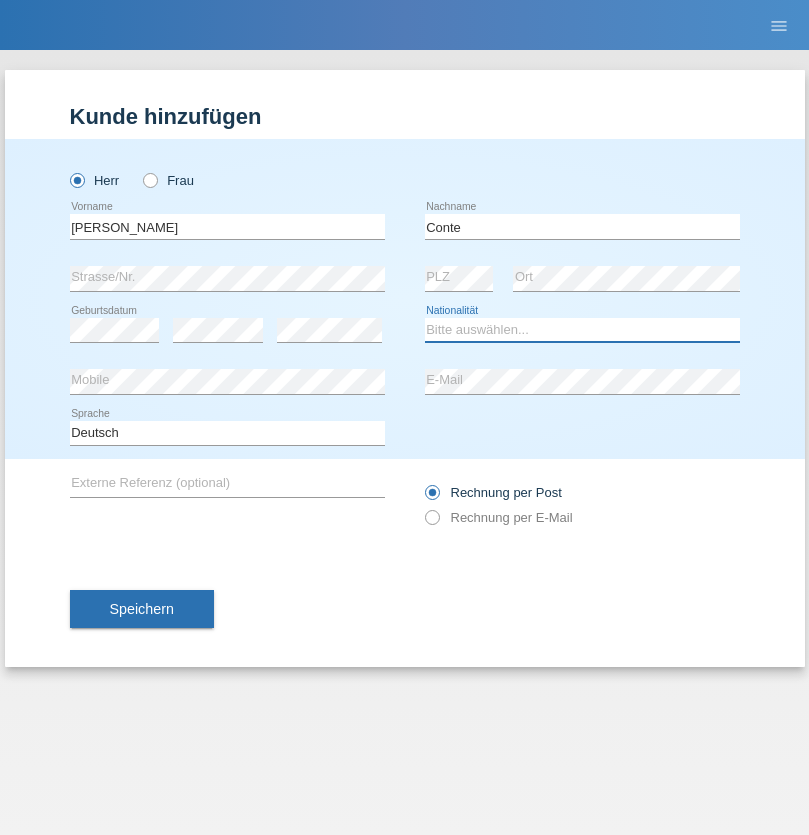 select on "CH" 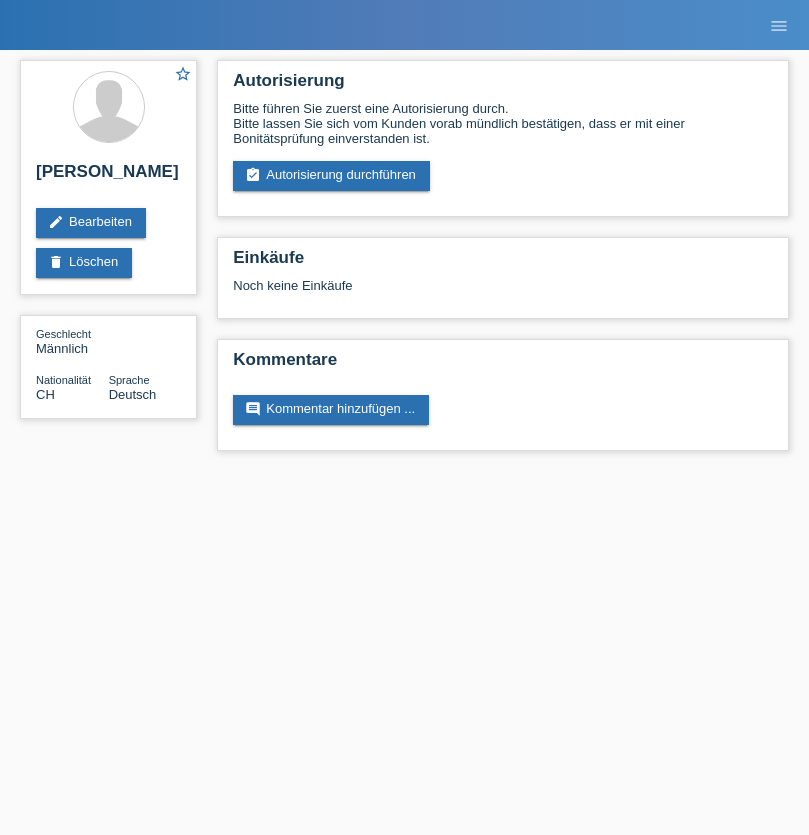 scroll, scrollTop: 0, scrollLeft: 0, axis: both 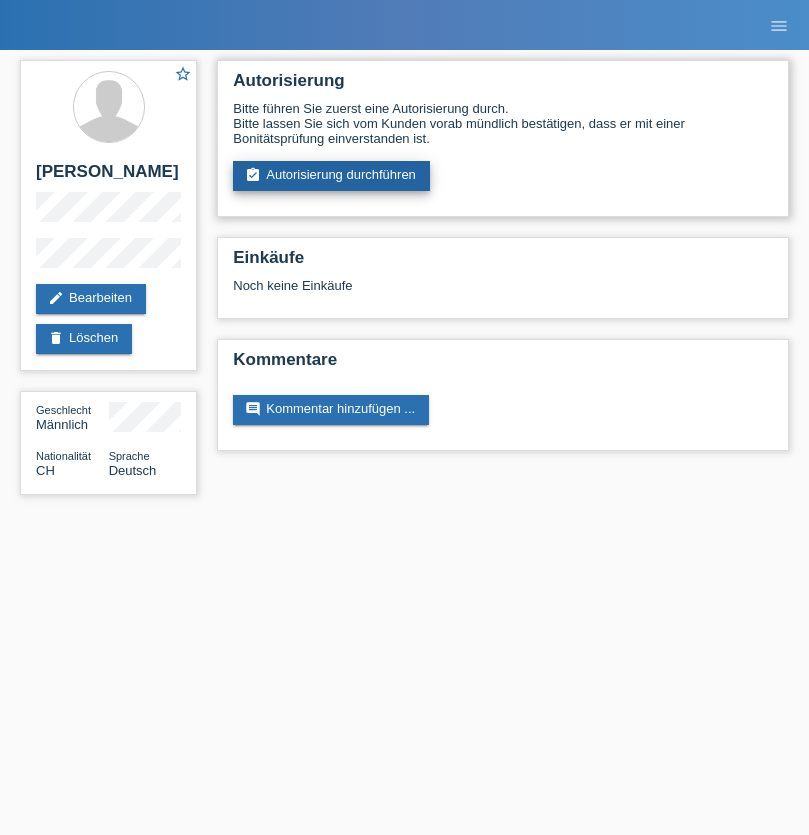 click on "assignment_turned_in  Autorisierung durchführen" at bounding box center [331, 176] 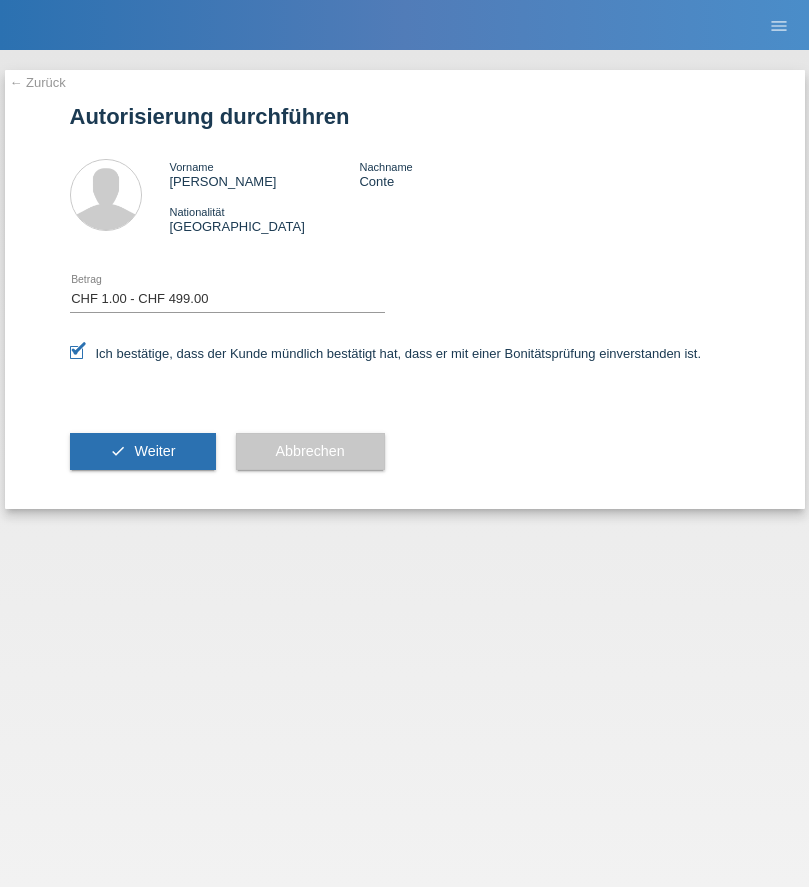 select on "1" 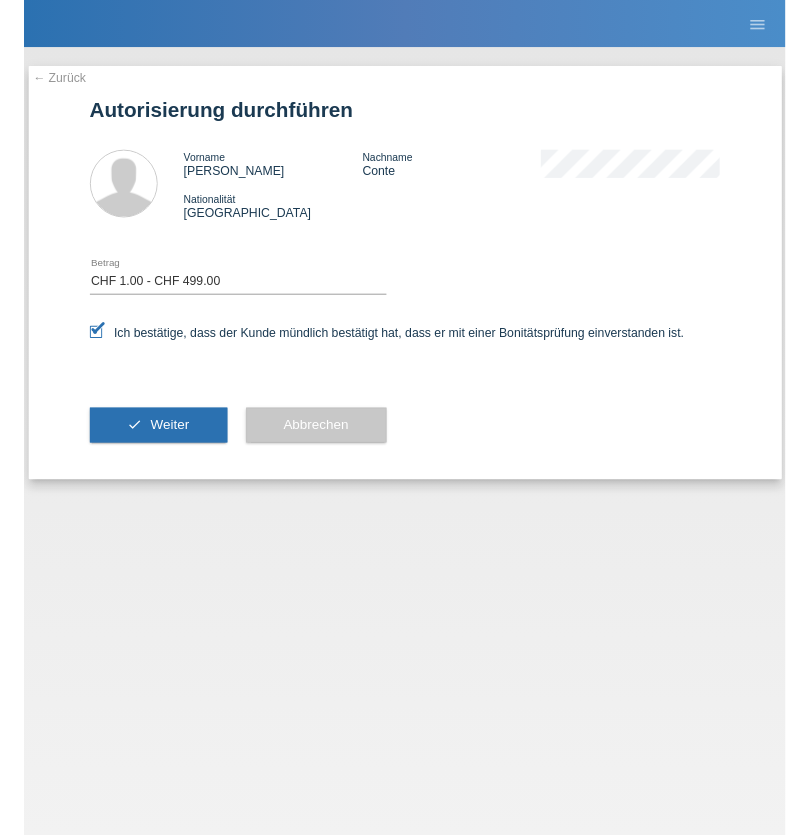 scroll, scrollTop: 0, scrollLeft: 0, axis: both 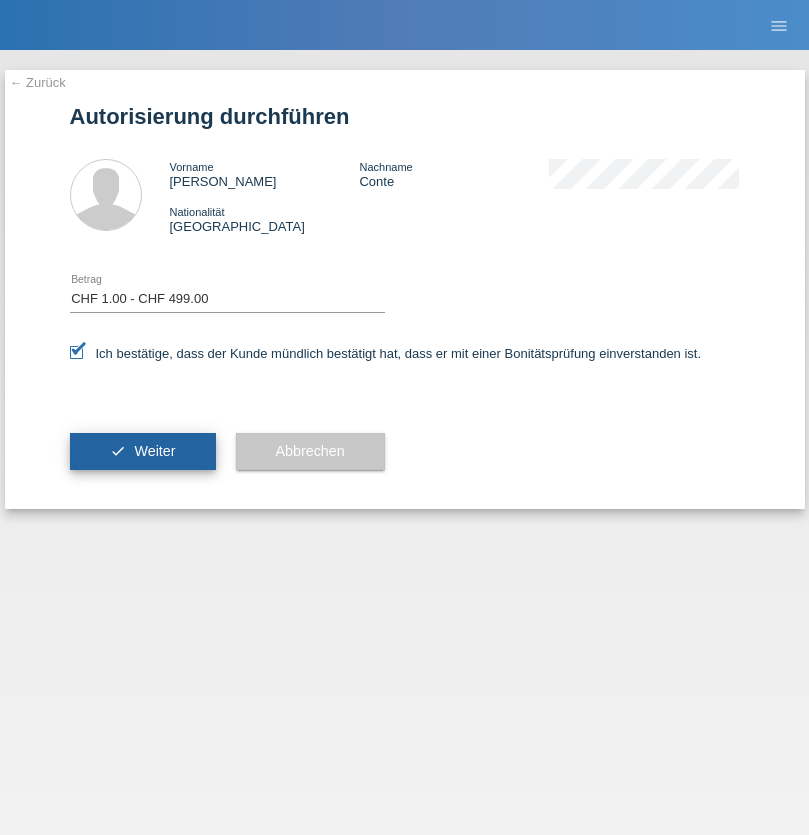 click on "Weiter" at bounding box center [154, 451] 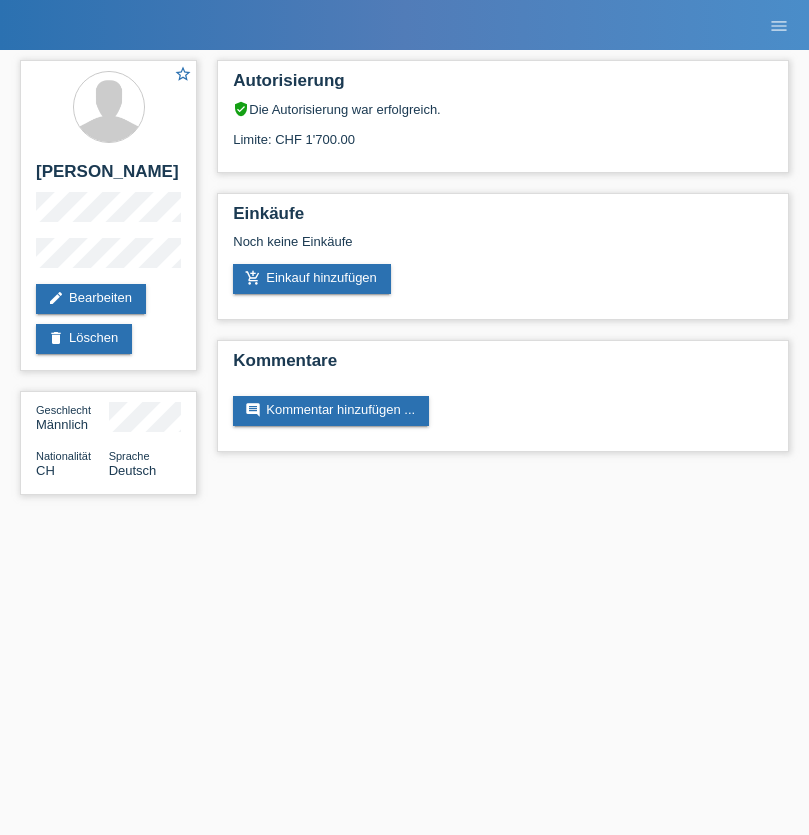 scroll, scrollTop: 0, scrollLeft: 0, axis: both 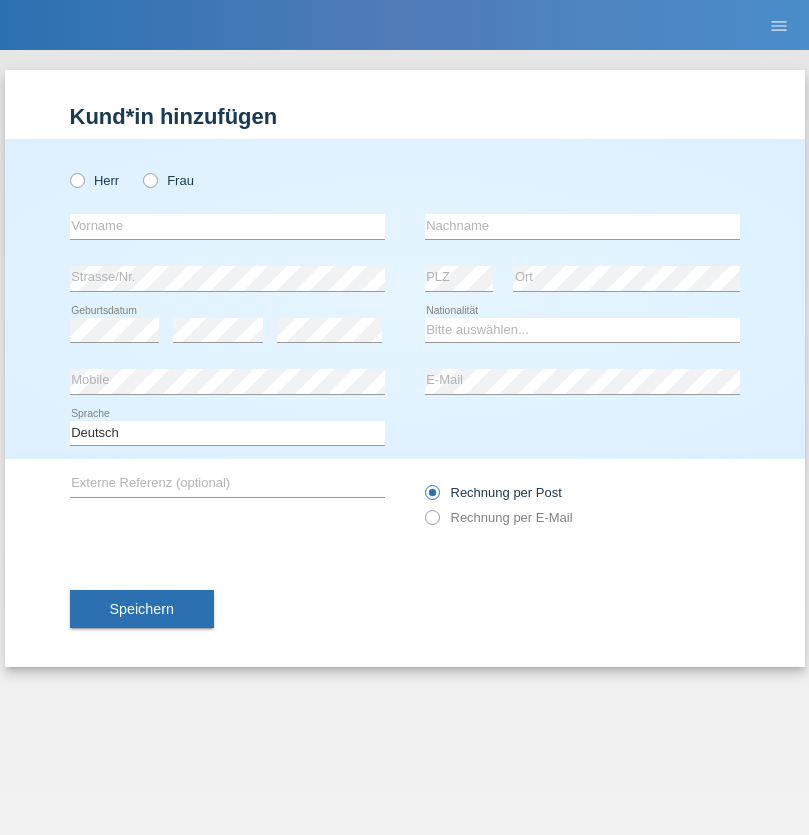 radio on "true" 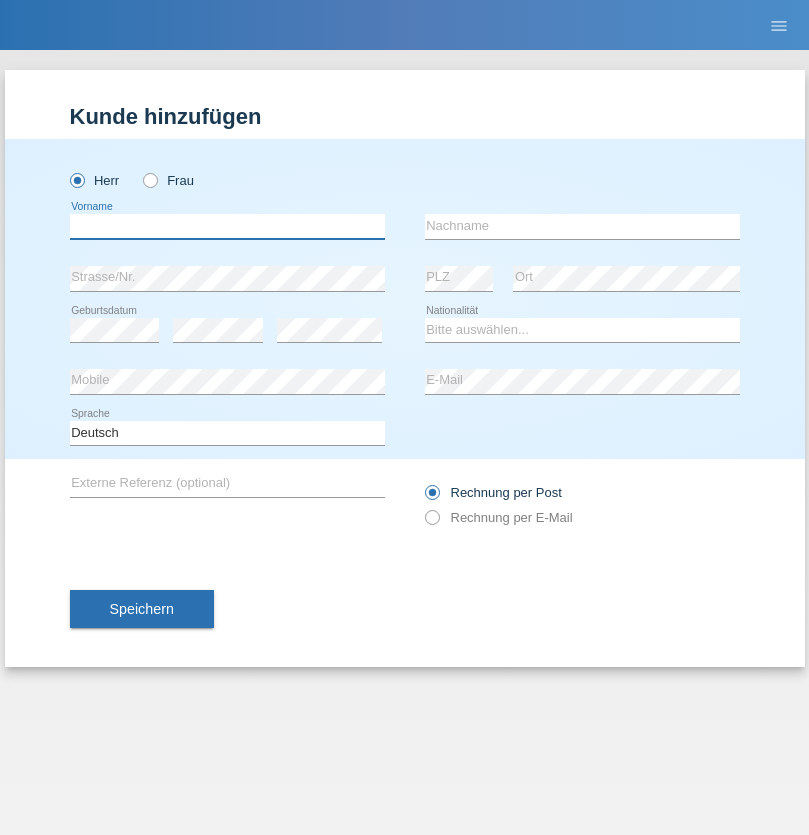 click at bounding box center (227, 226) 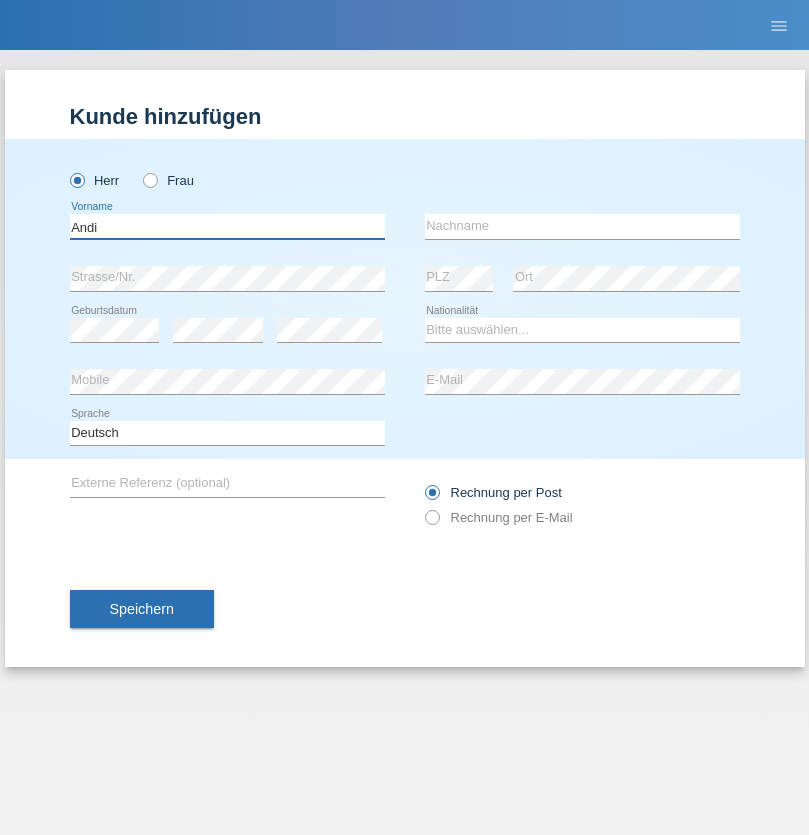 type on "Andi" 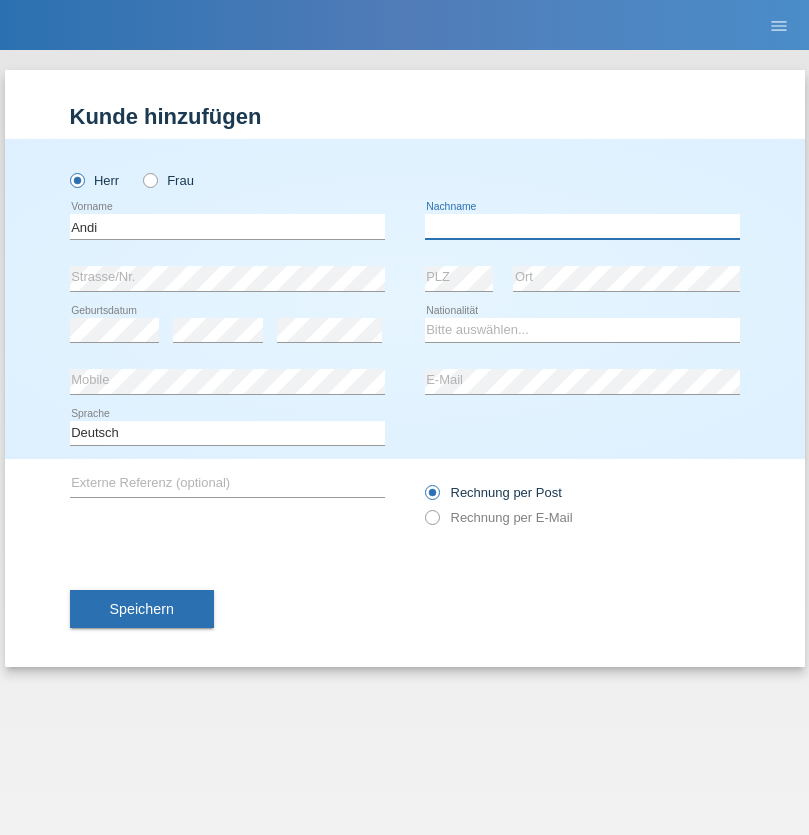 click at bounding box center [582, 226] 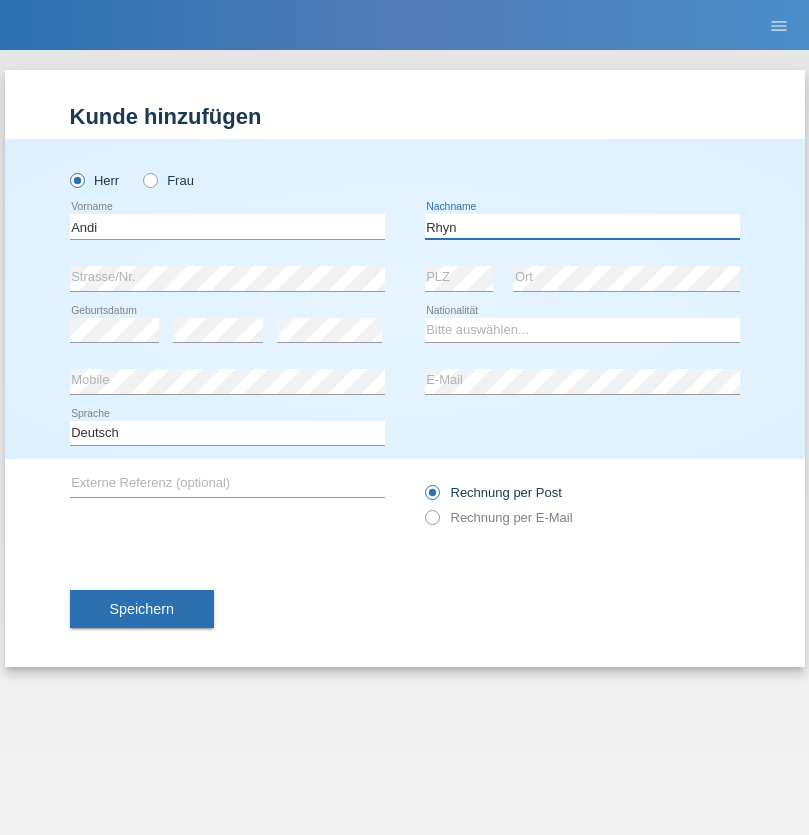 type on "Rhyn" 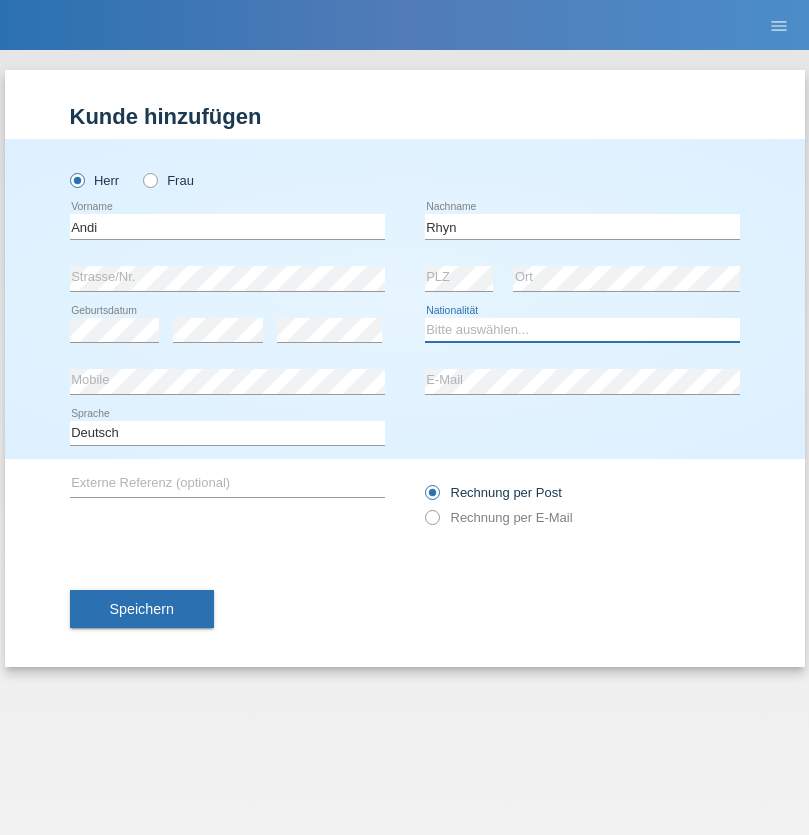 select on "CH" 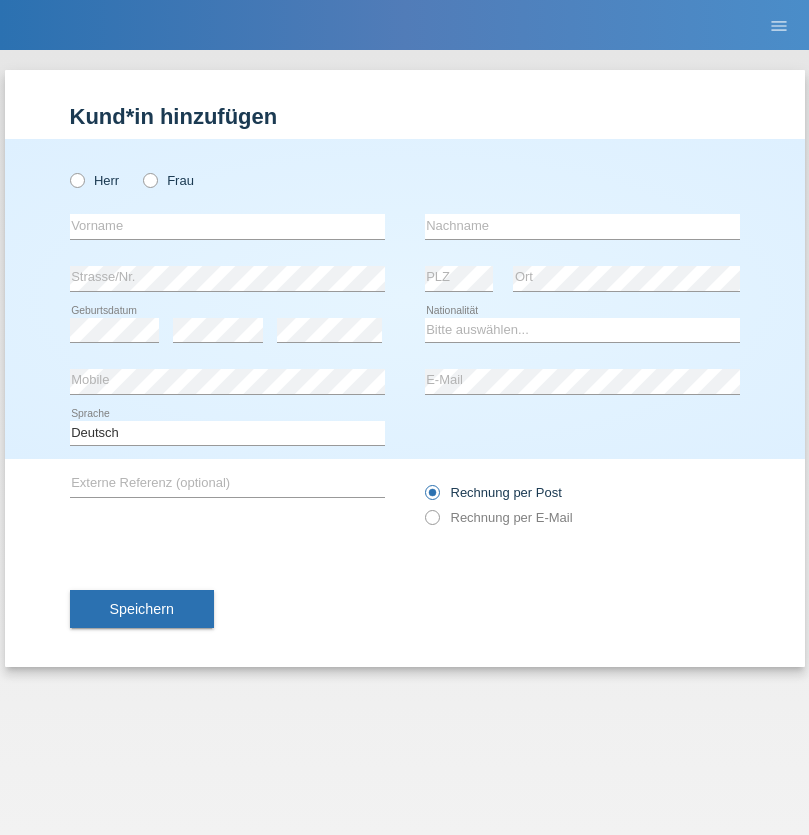 scroll, scrollTop: 0, scrollLeft: 0, axis: both 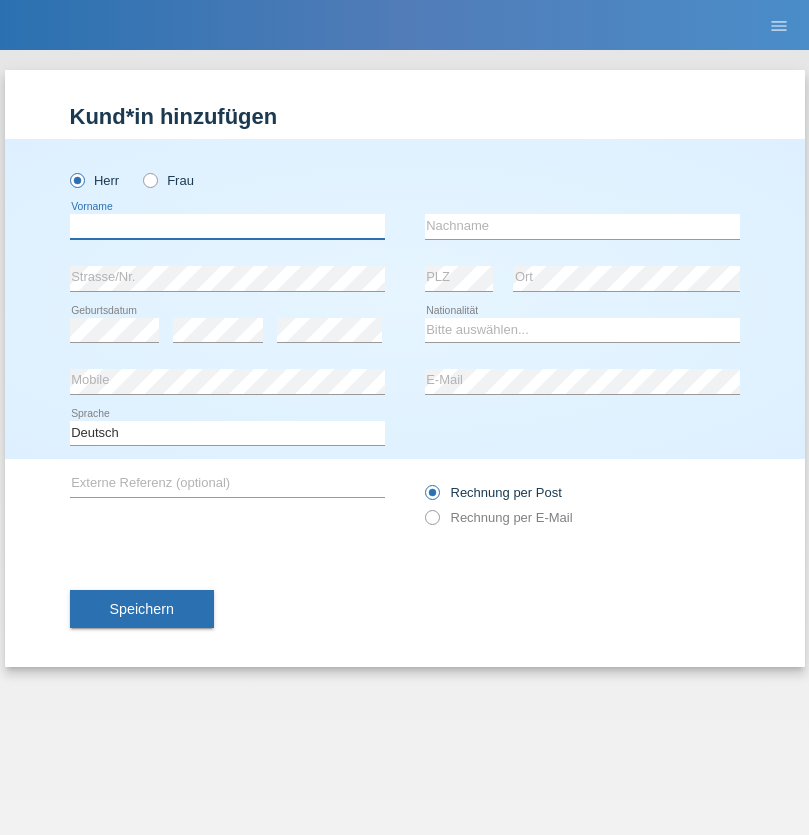 click at bounding box center [227, 226] 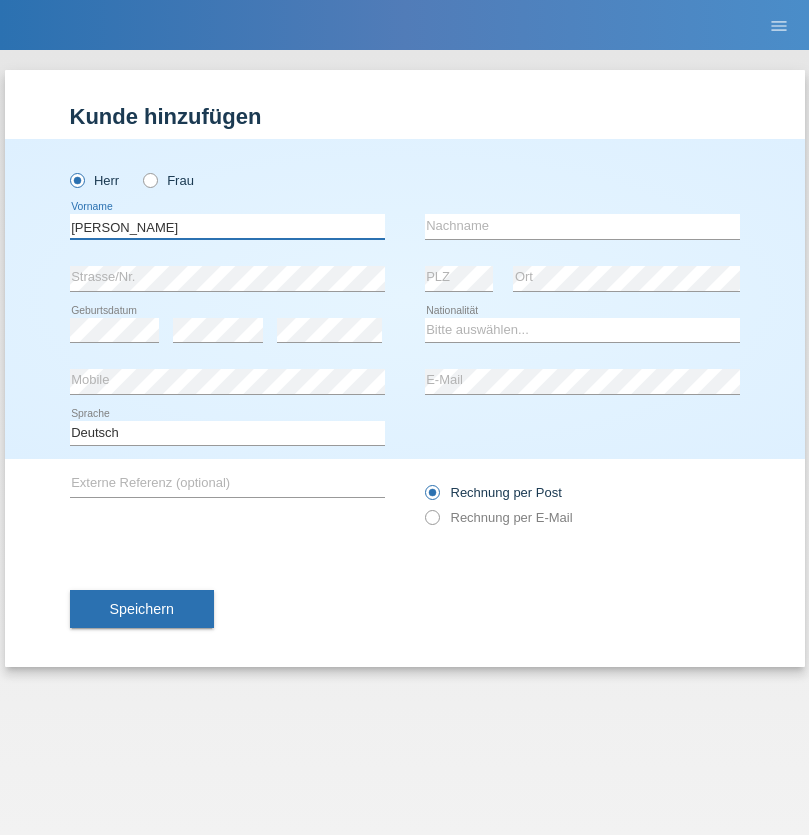 type on "[PERSON_NAME]" 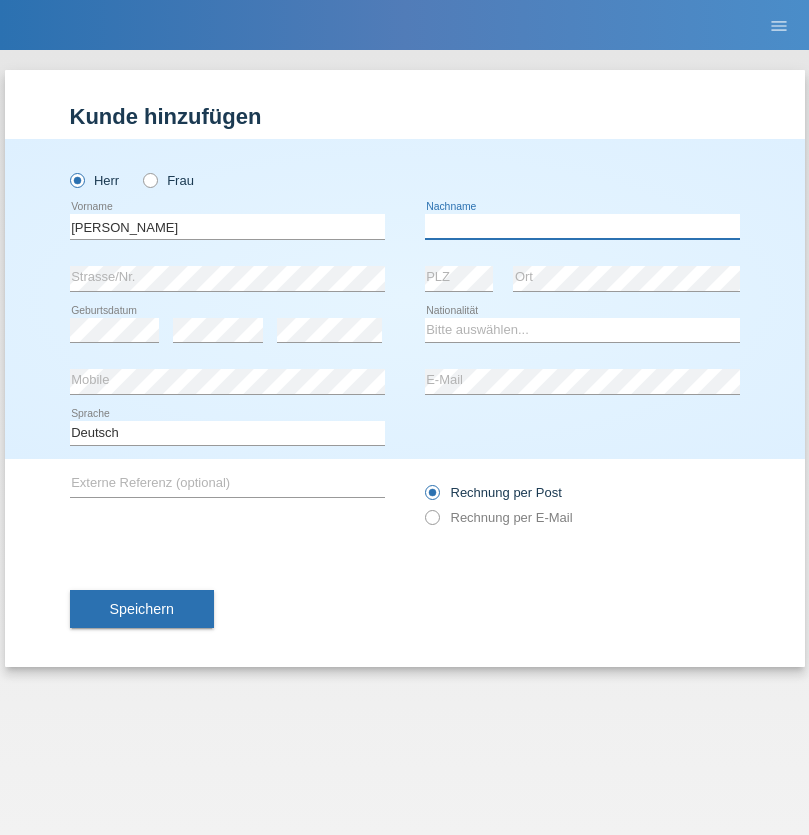click at bounding box center (582, 226) 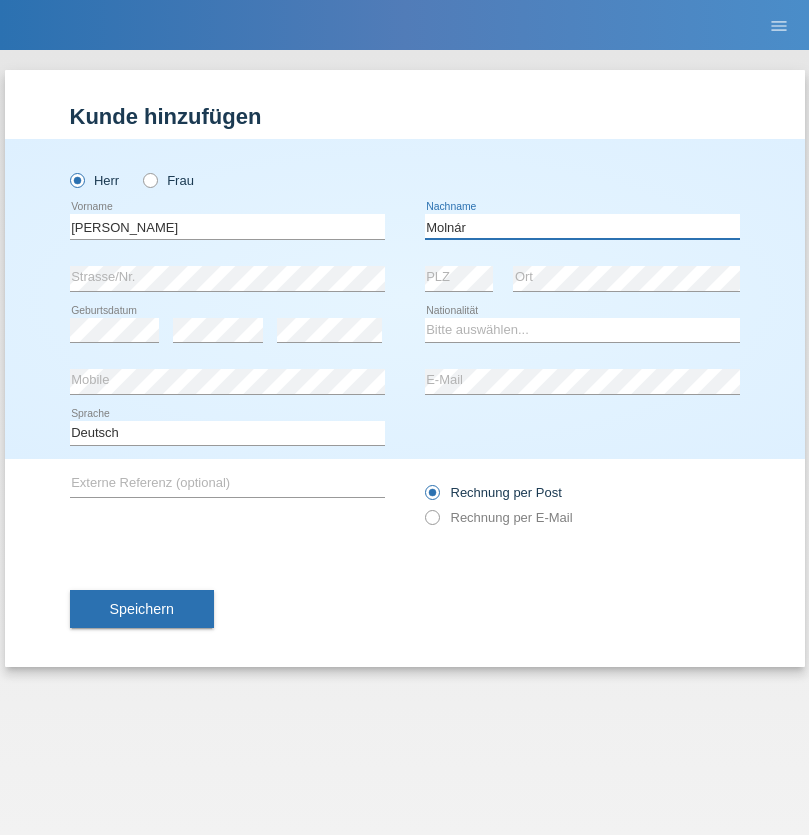 type on "Molnár" 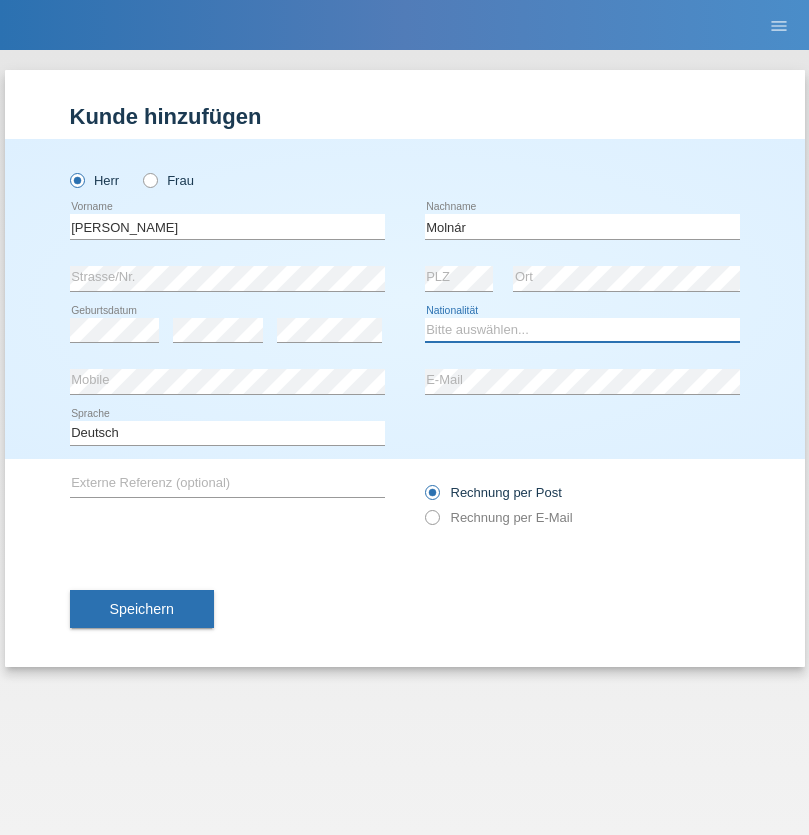 select on "HU" 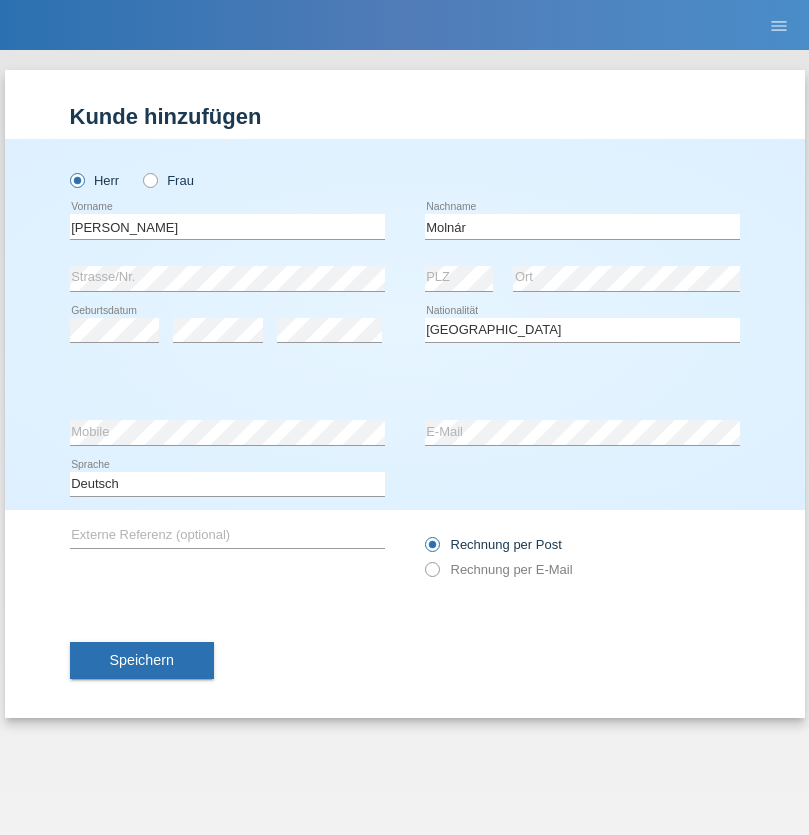 select on "C" 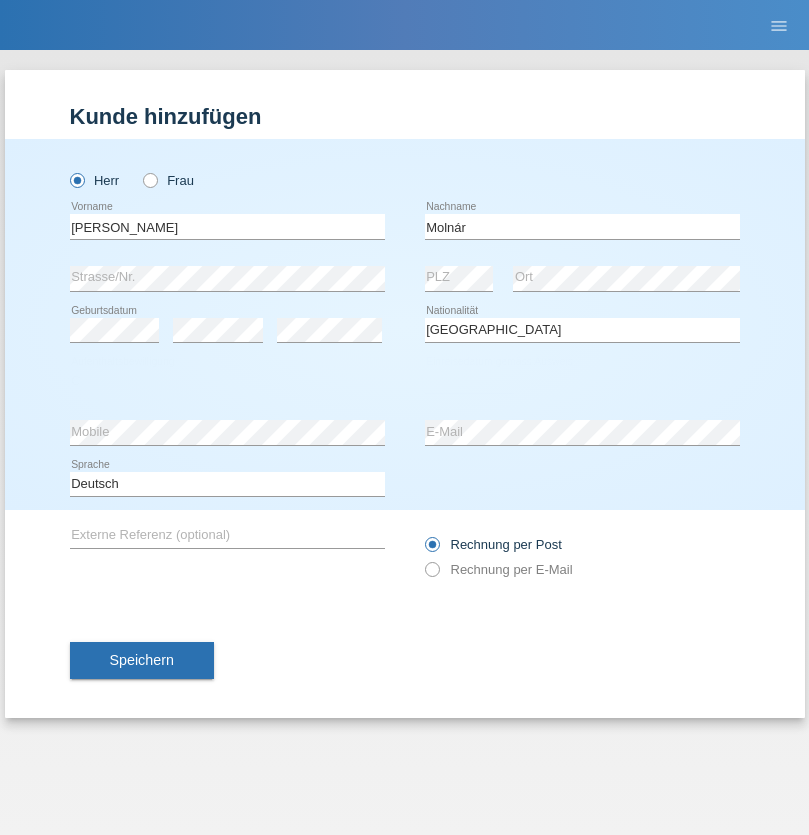 select on "14" 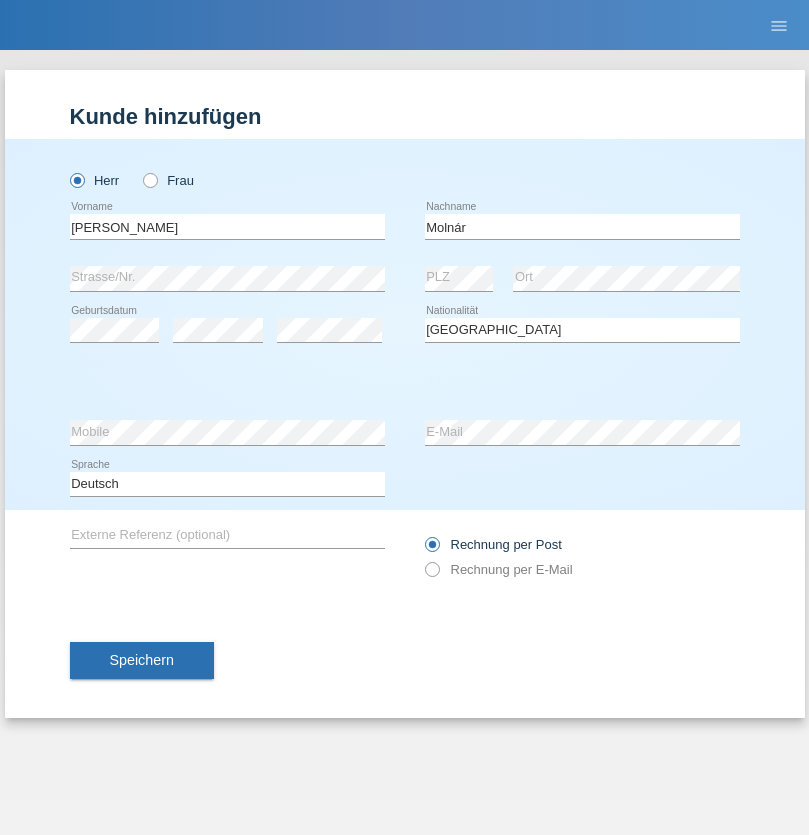 select on "03" 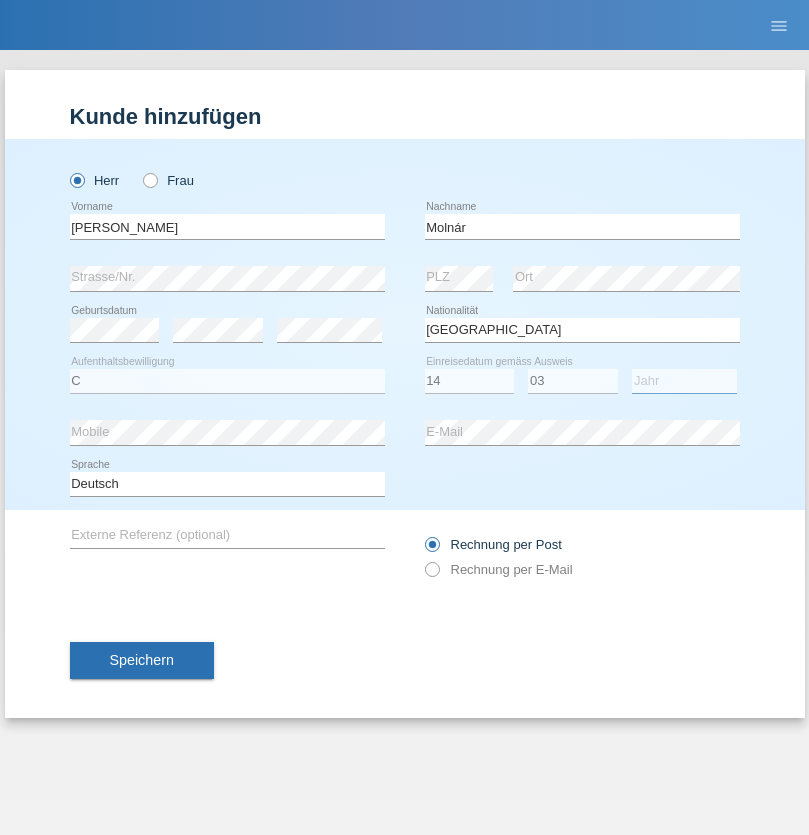 select on "2021" 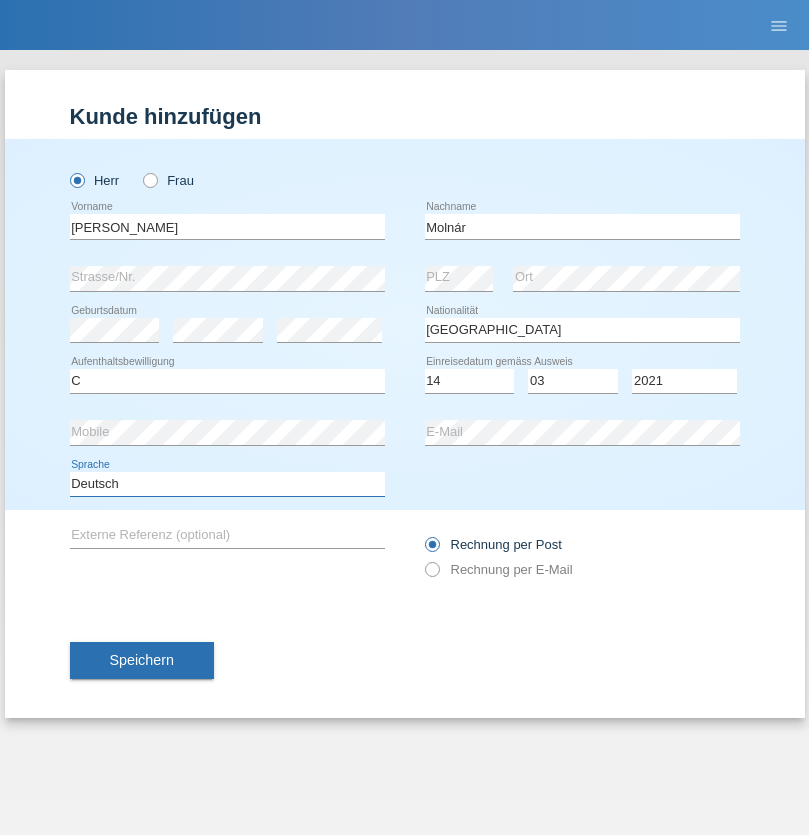 select on "en" 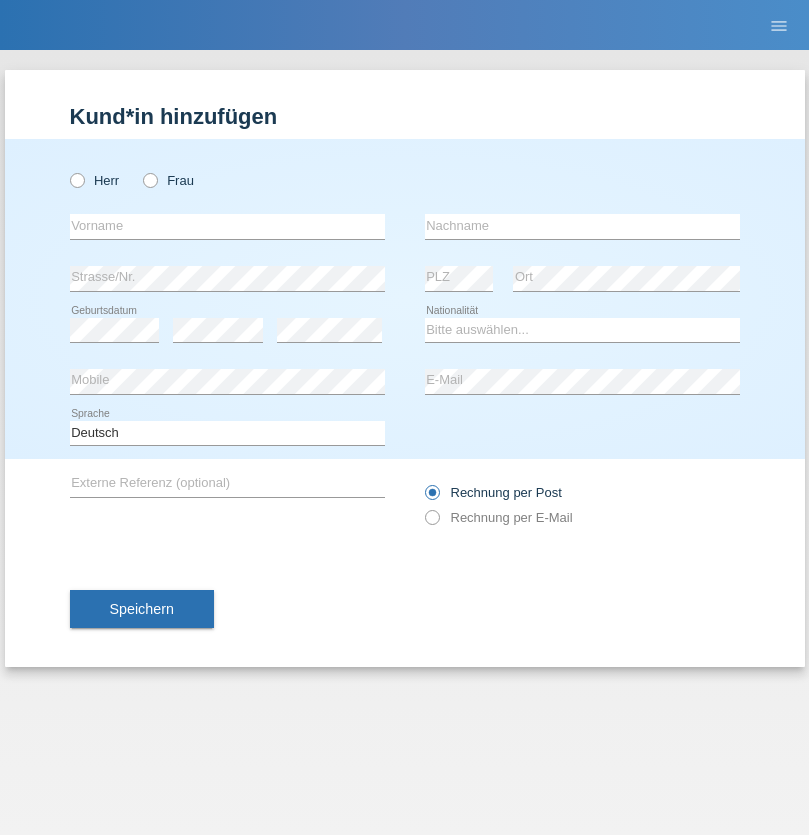 scroll, scrollTop: 0, scrollLeft: 0, axis: both 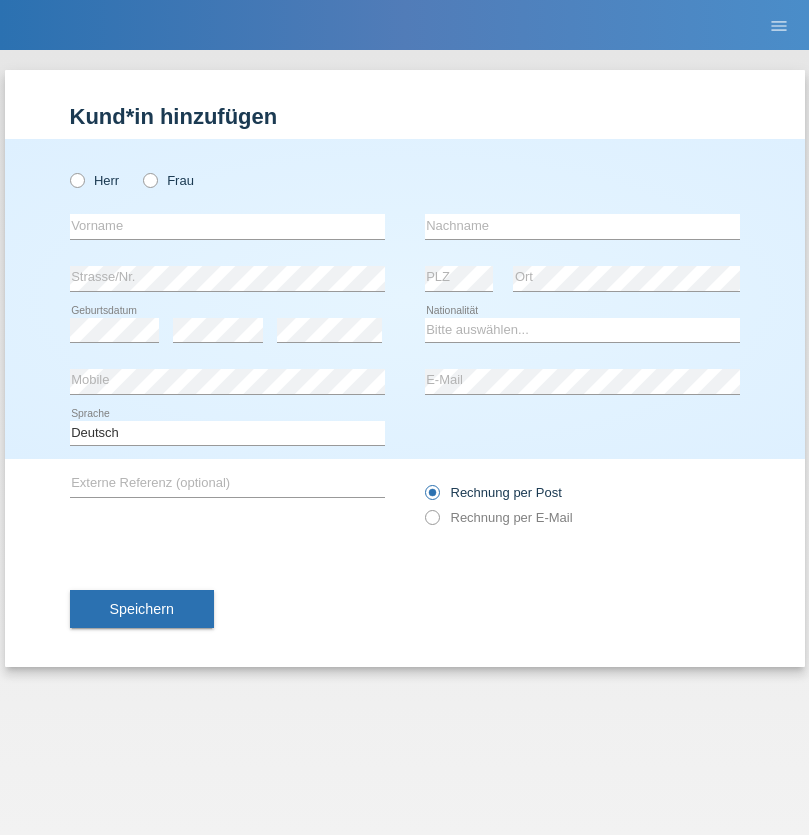 radio on "true" 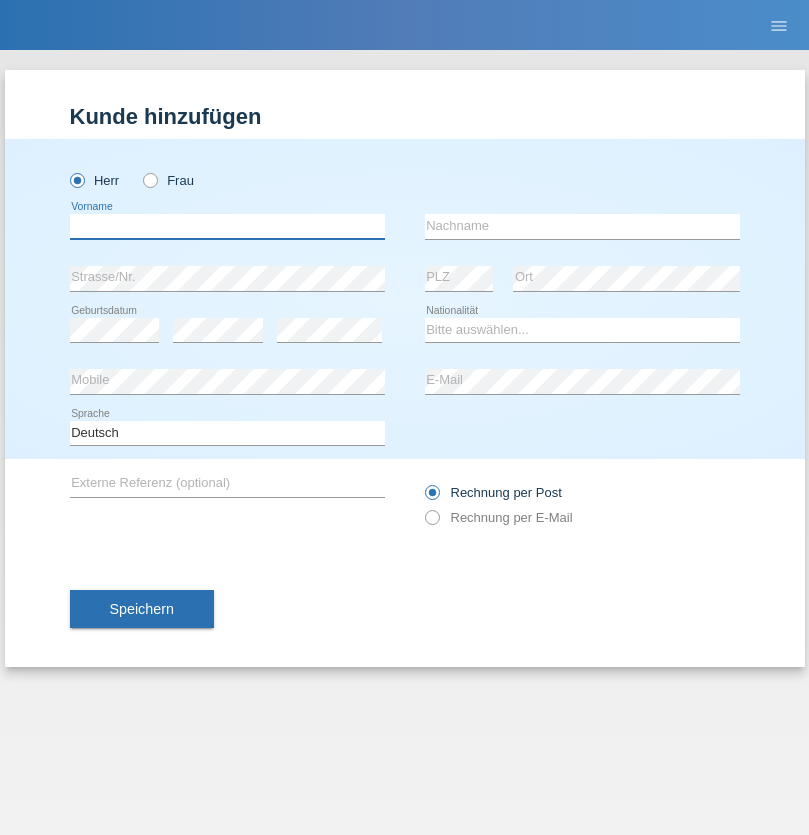click at bounding box center [227, 226] 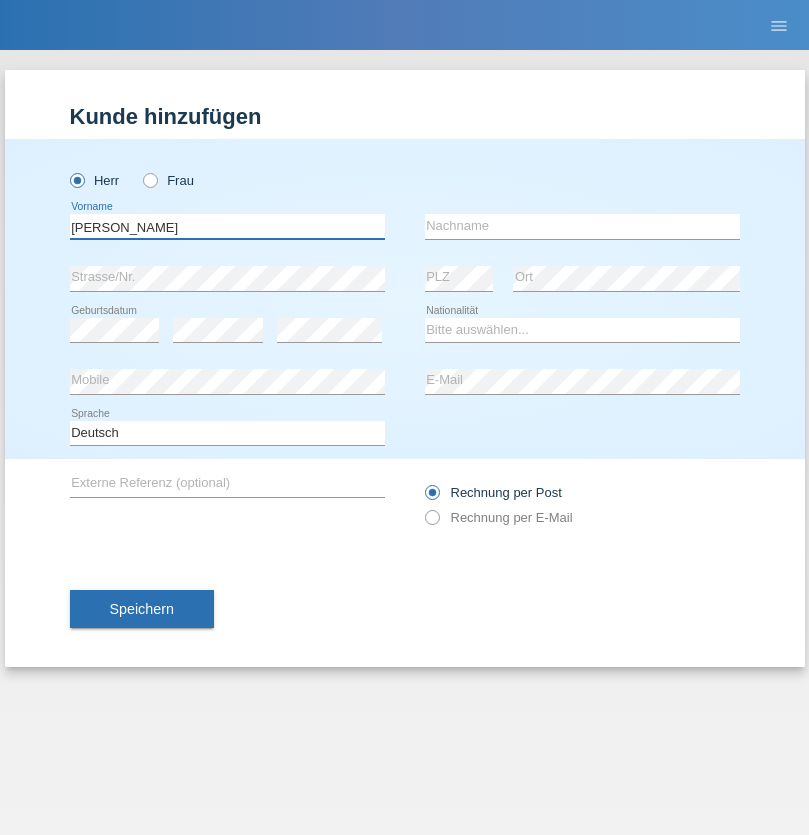 type on "[PERSON_NAME]" 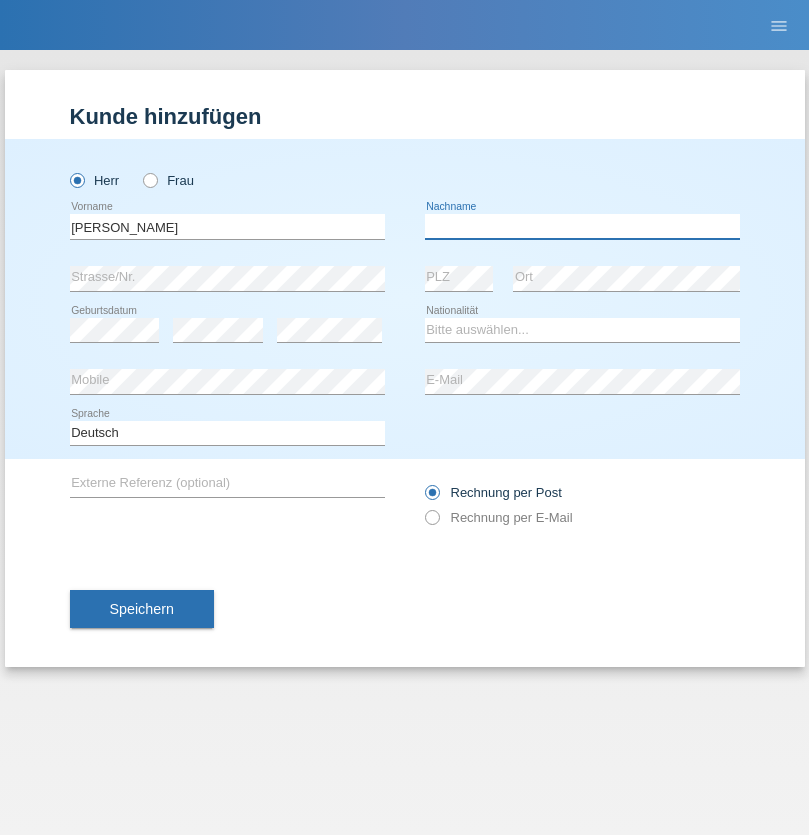 click at bounding box center [582, 226] 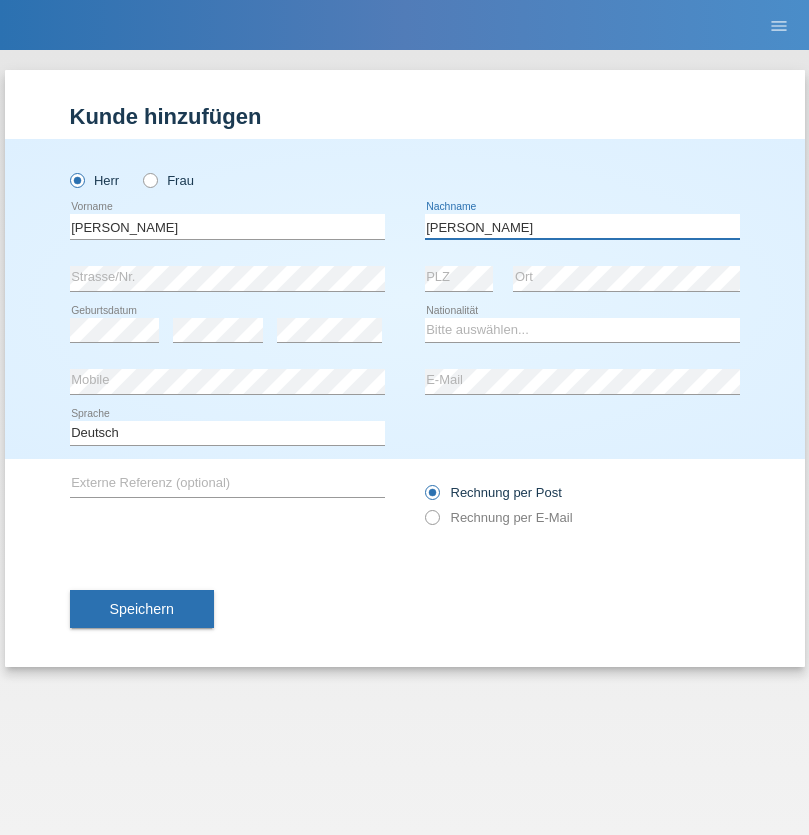 type on "[PERSON_NAME]" 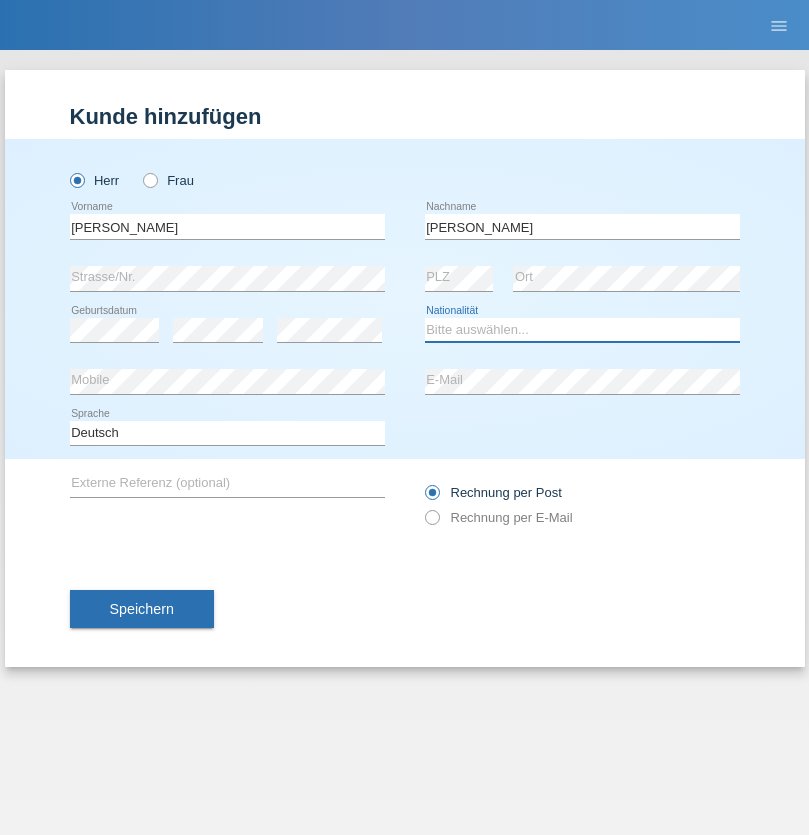 select on "BG" 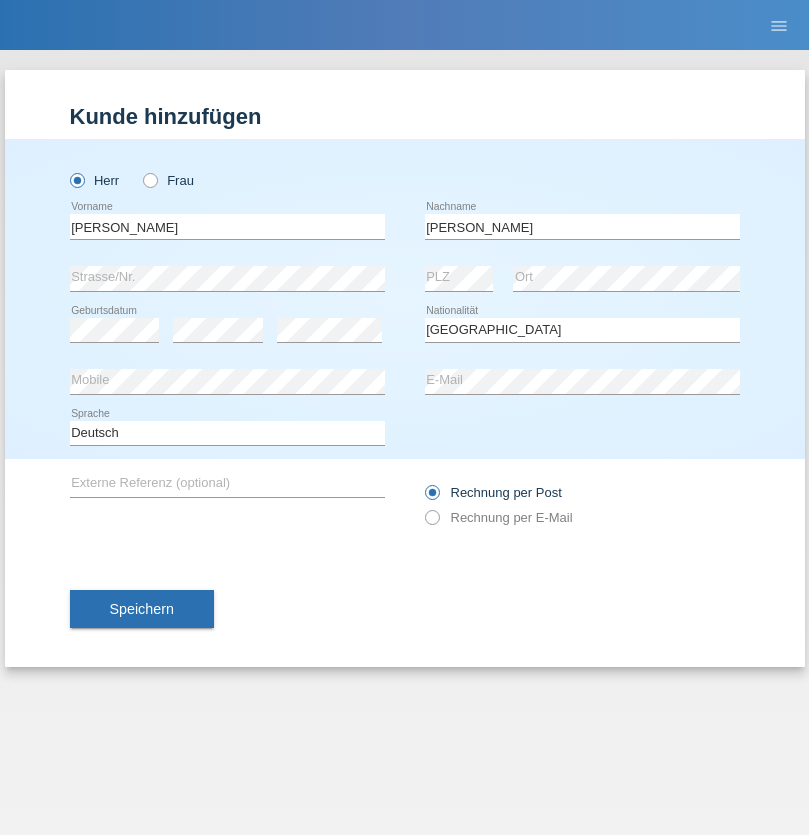 select on "C" 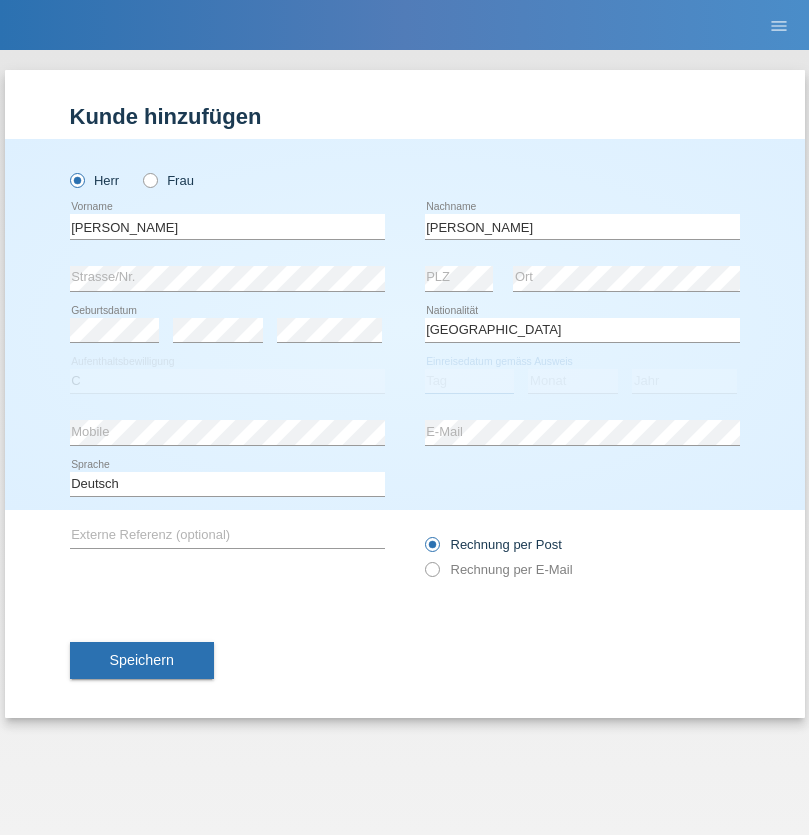 select on "07" 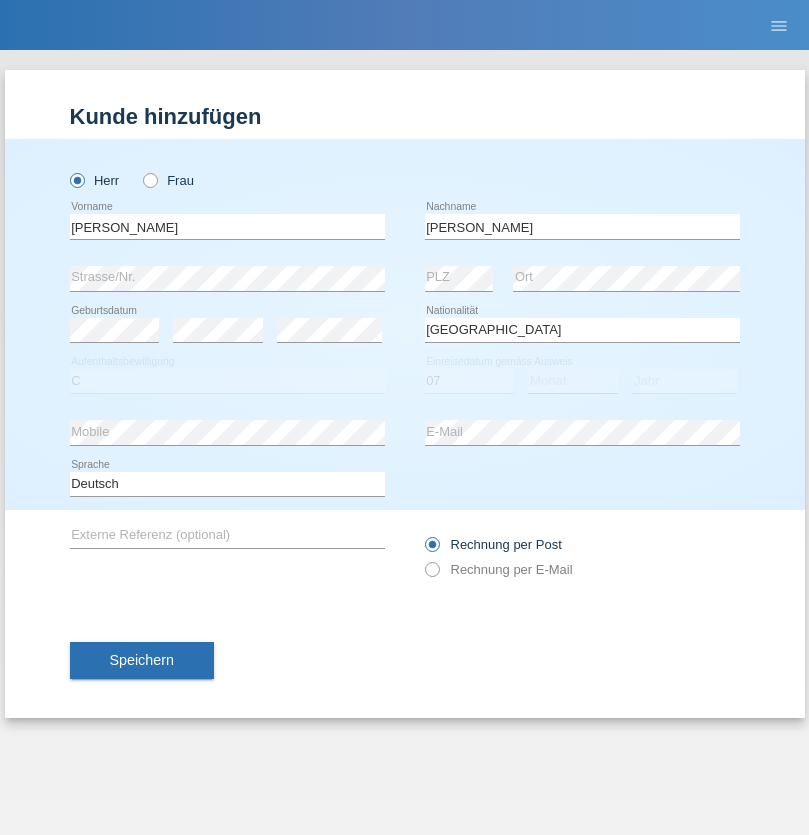select on "07" 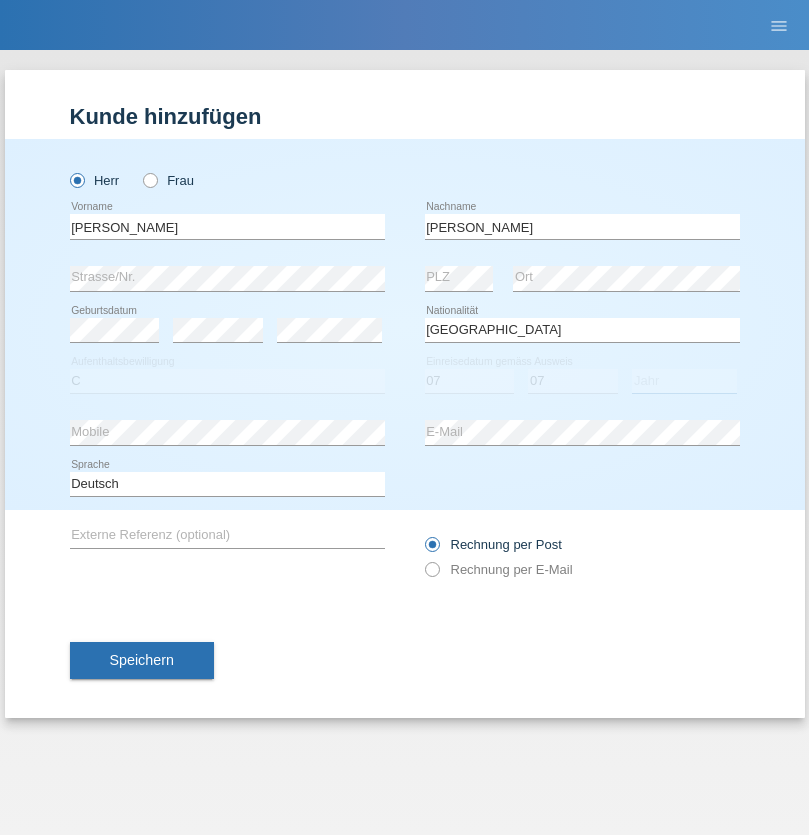 select on "2021" 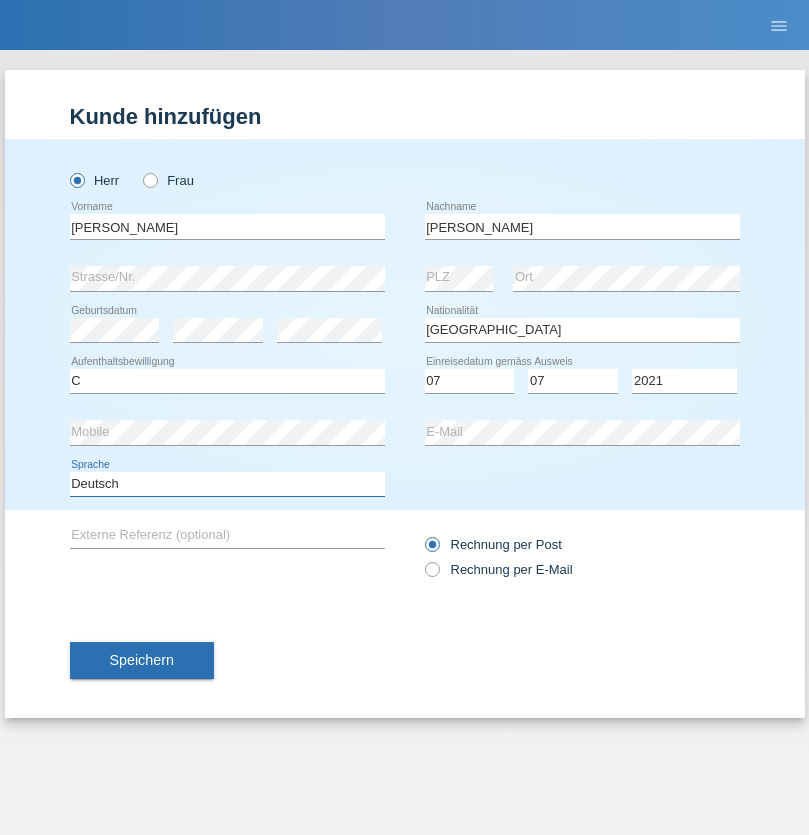 select on "en" 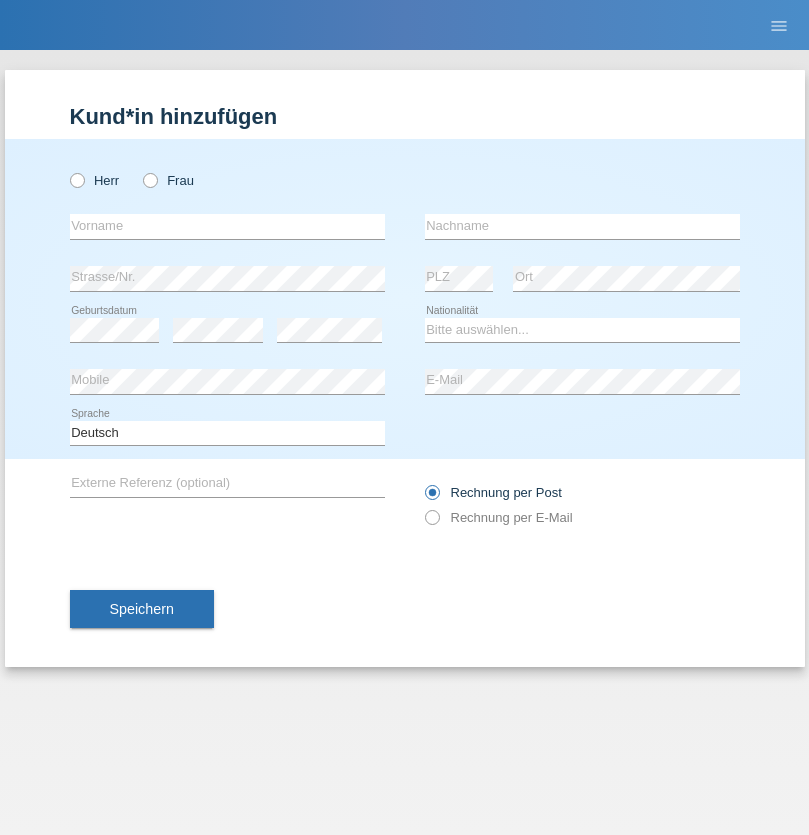 scroll, scrollTop: 0, scrollLeft: 0, axis: both 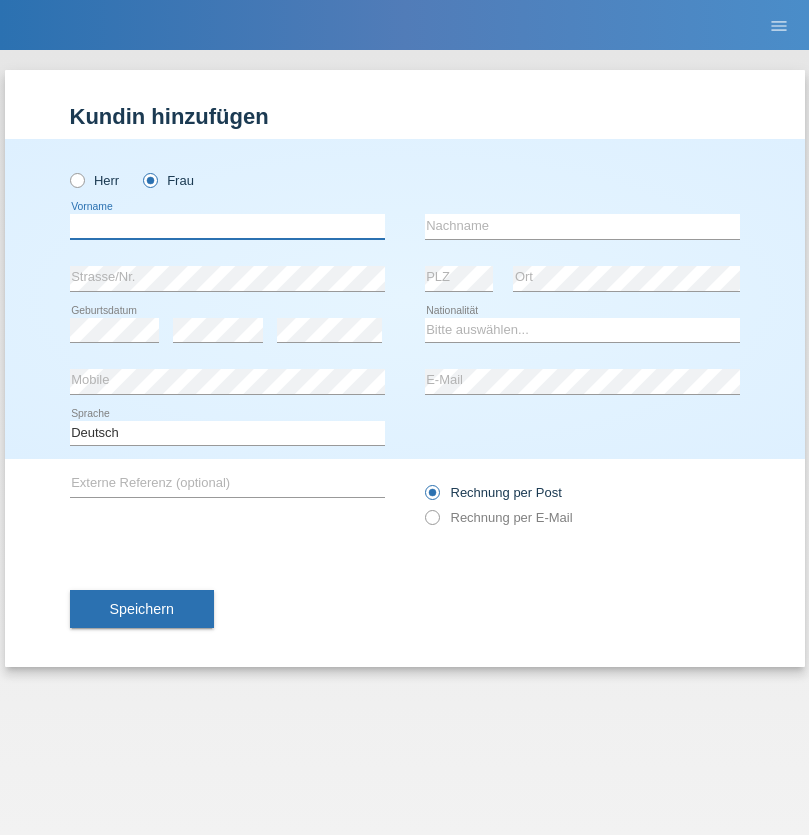 click at bounding box center (227, 226) 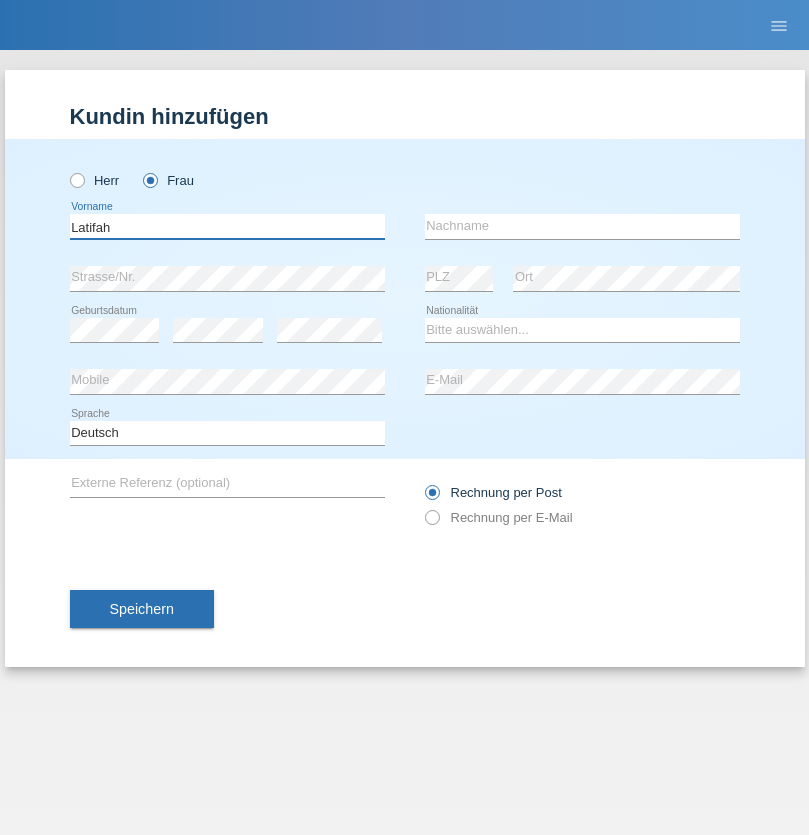 type on "Latifah" 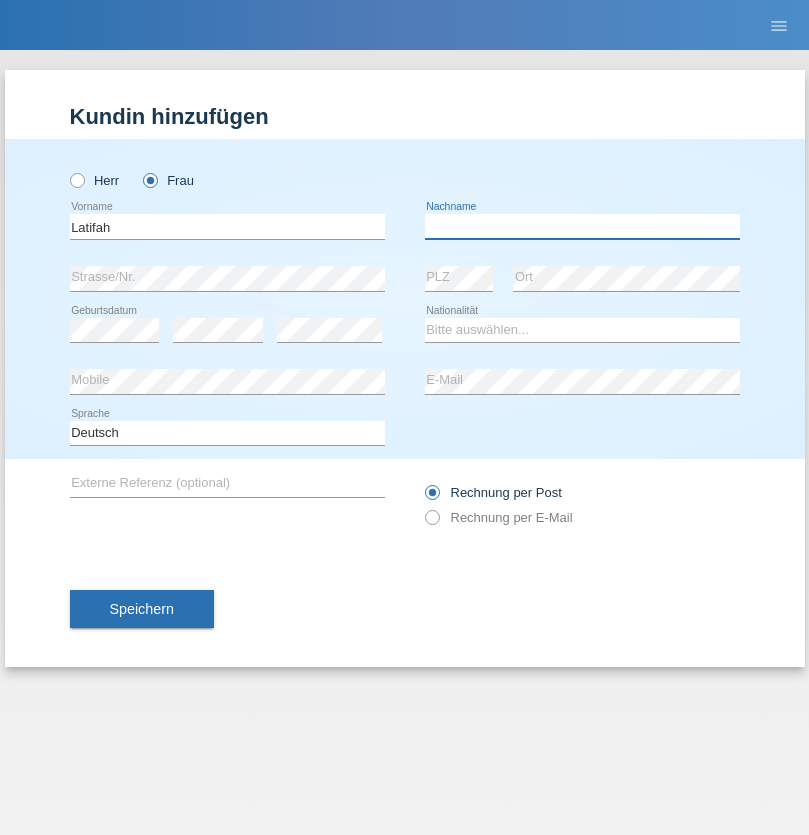 click at bounding box center [582, 226] 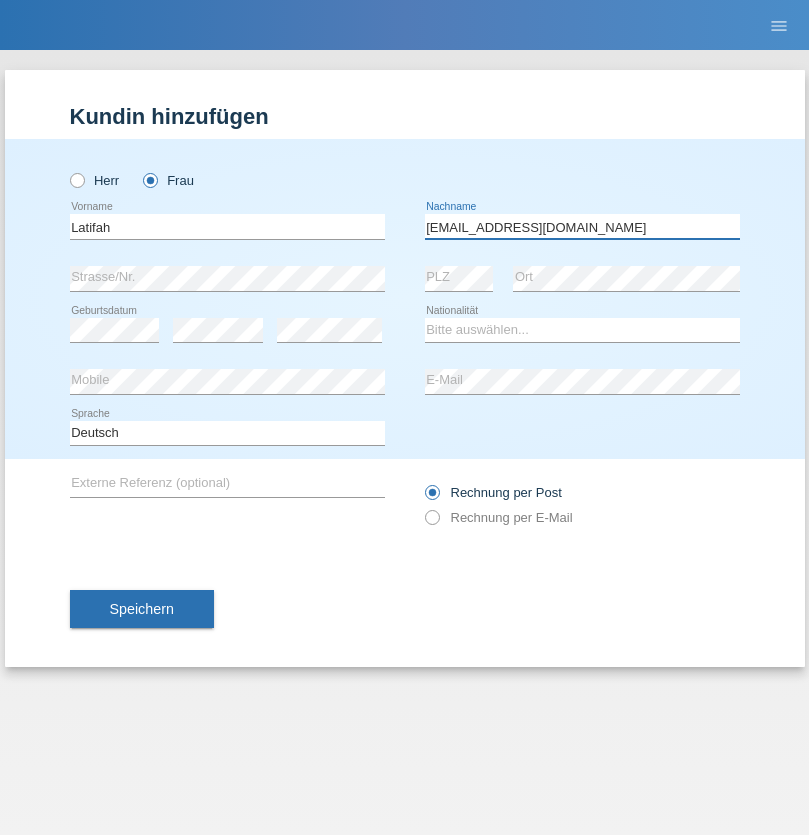 type on "meryemy@hotmail.com" 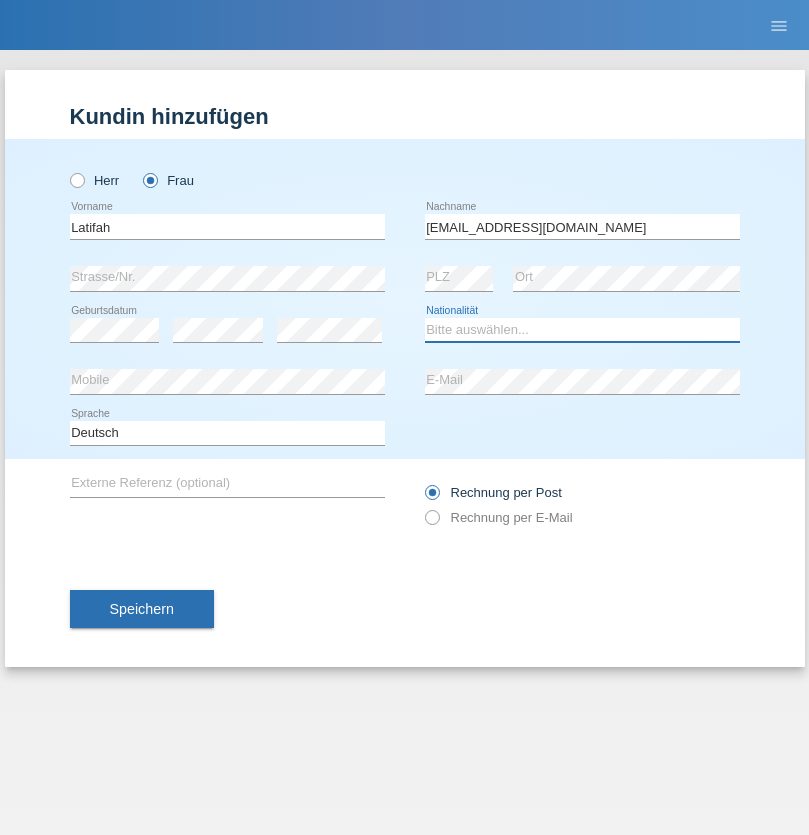 select on "TR" 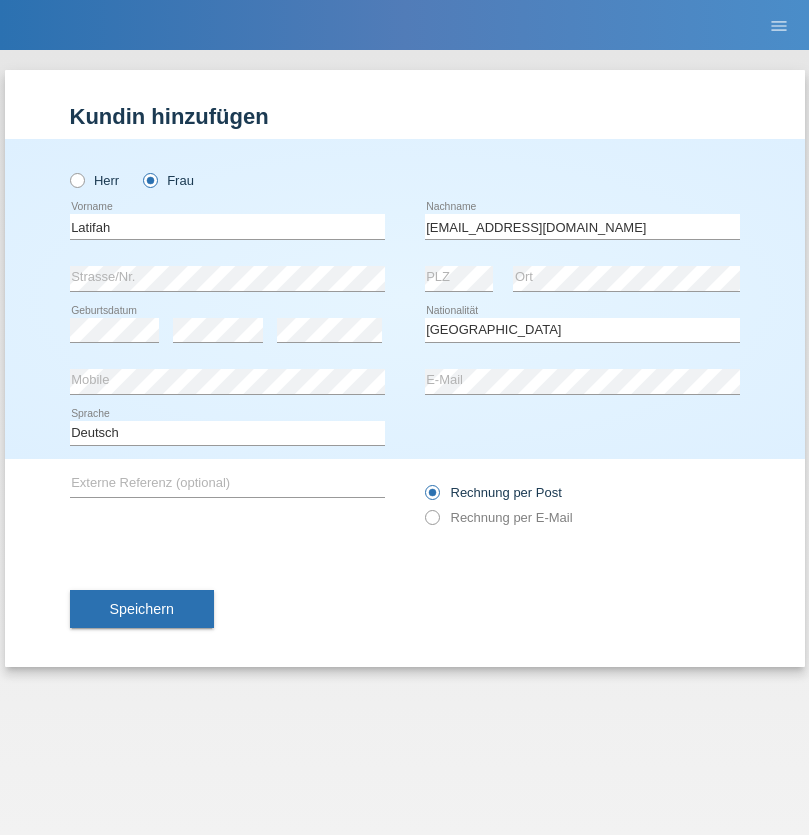 select on "C" 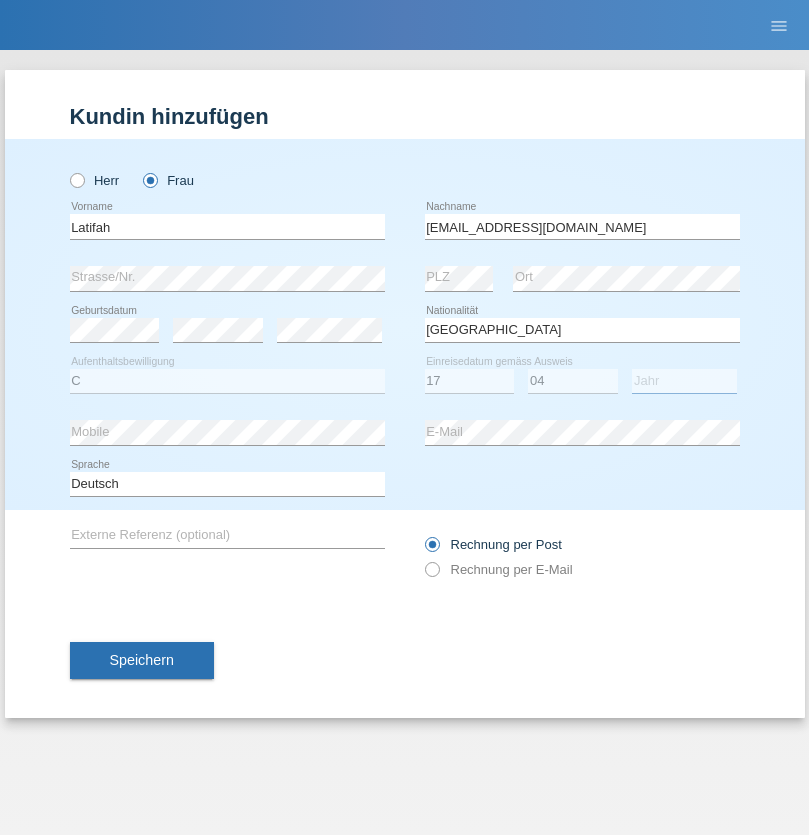 select on "2008" 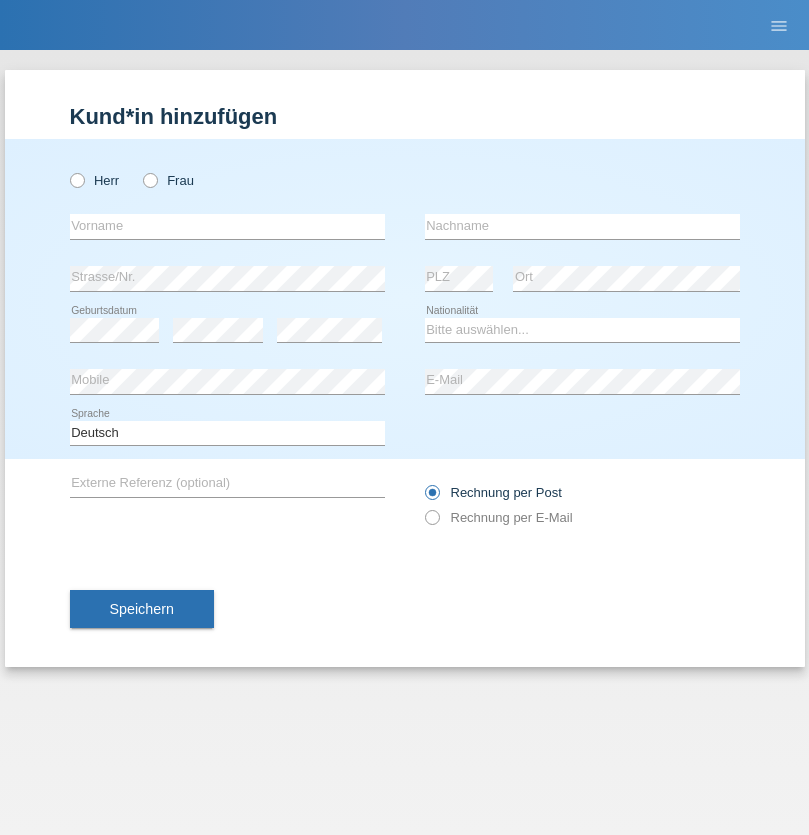 scroll, scrollTop: 0, scrollLeft: 0, axis: both 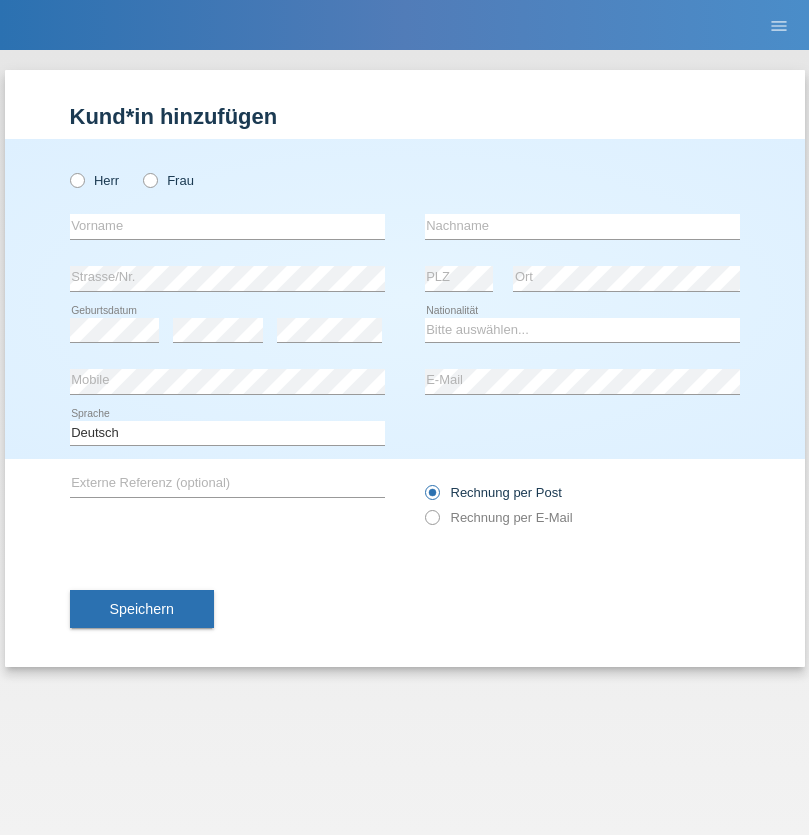 radio on "true" 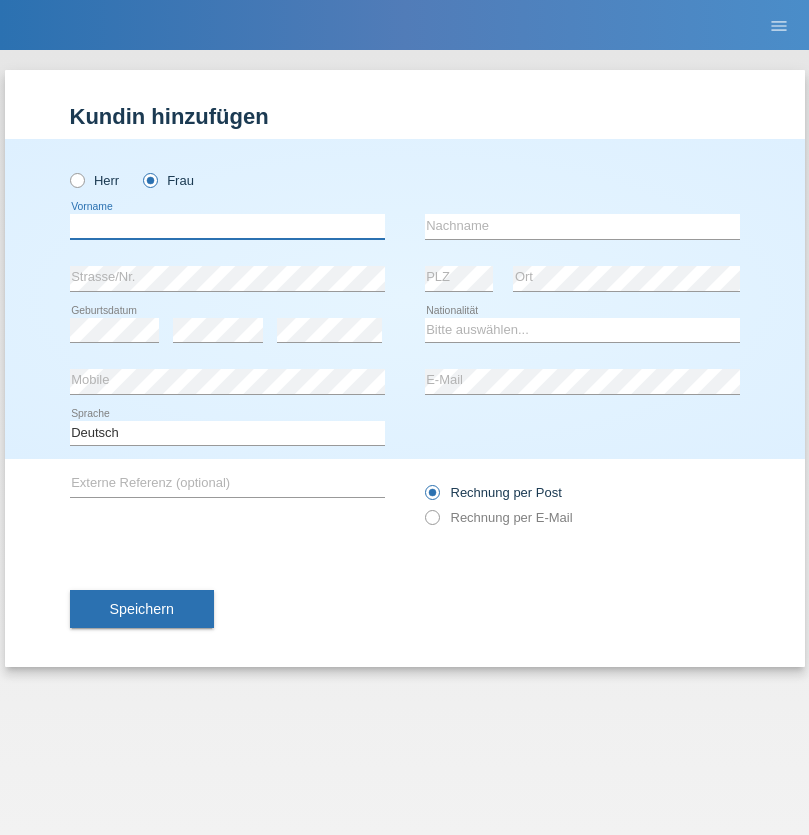 click at bounding box center (227, 226) 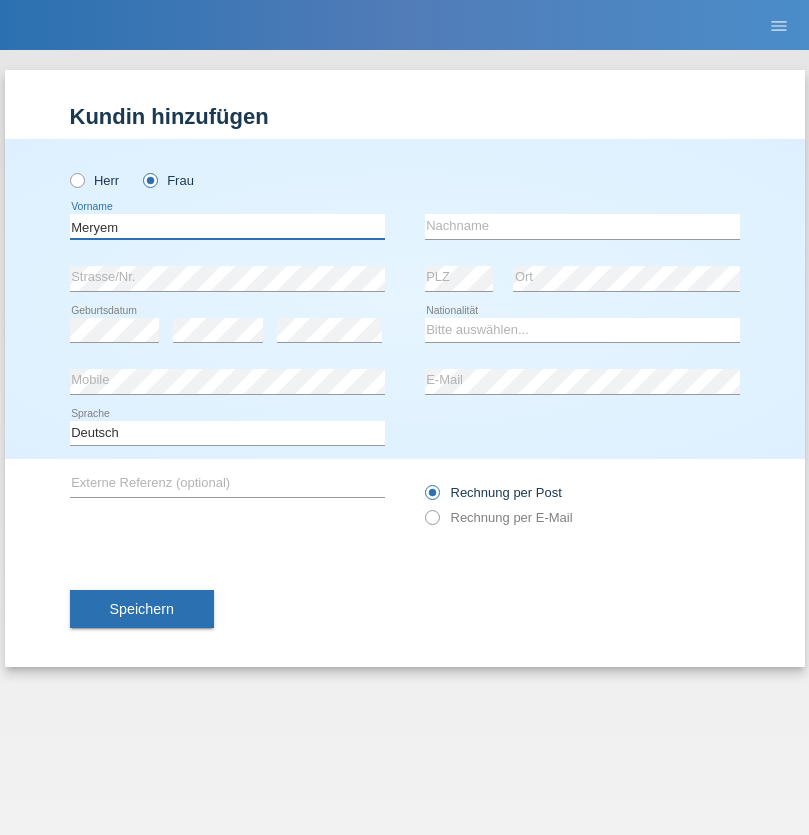 type on "Meryem" 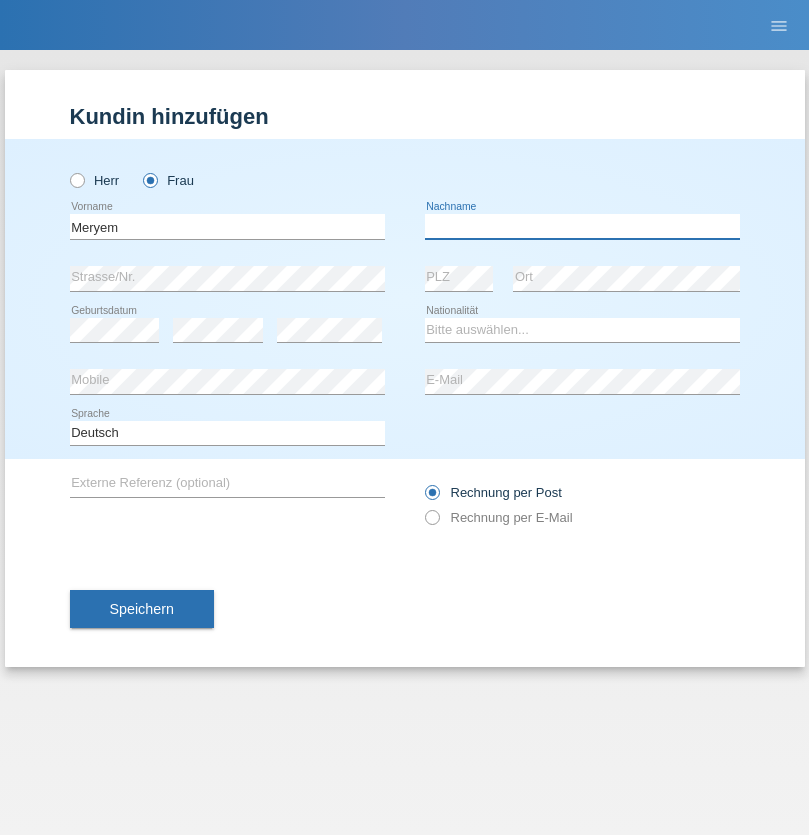 click at bounding box center [582, 226] 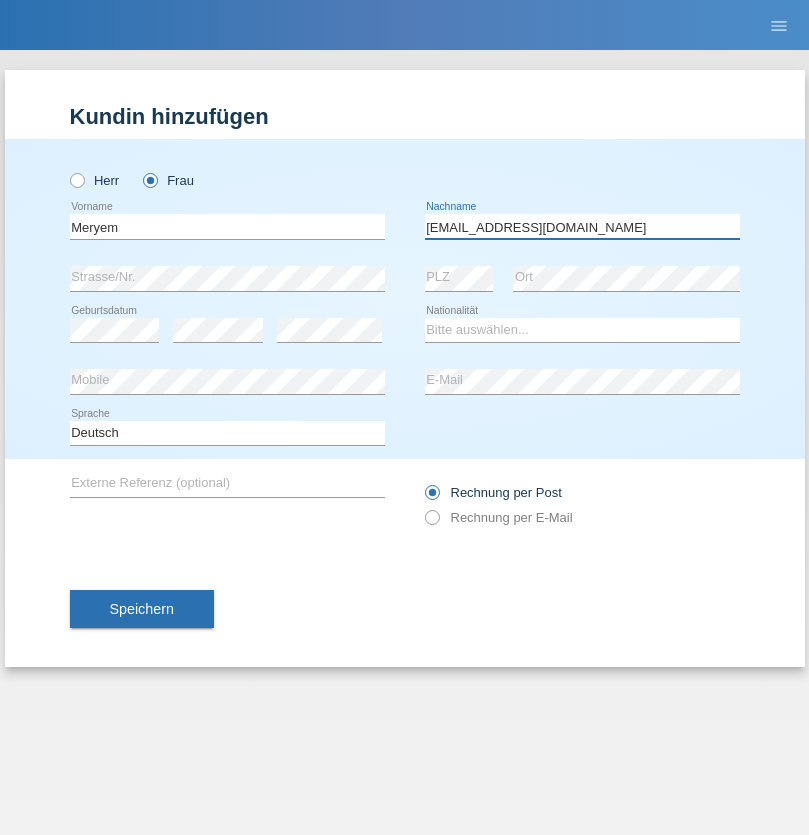 type on "[EMAIL_ADDRESS][DOMAIN_NAME]" 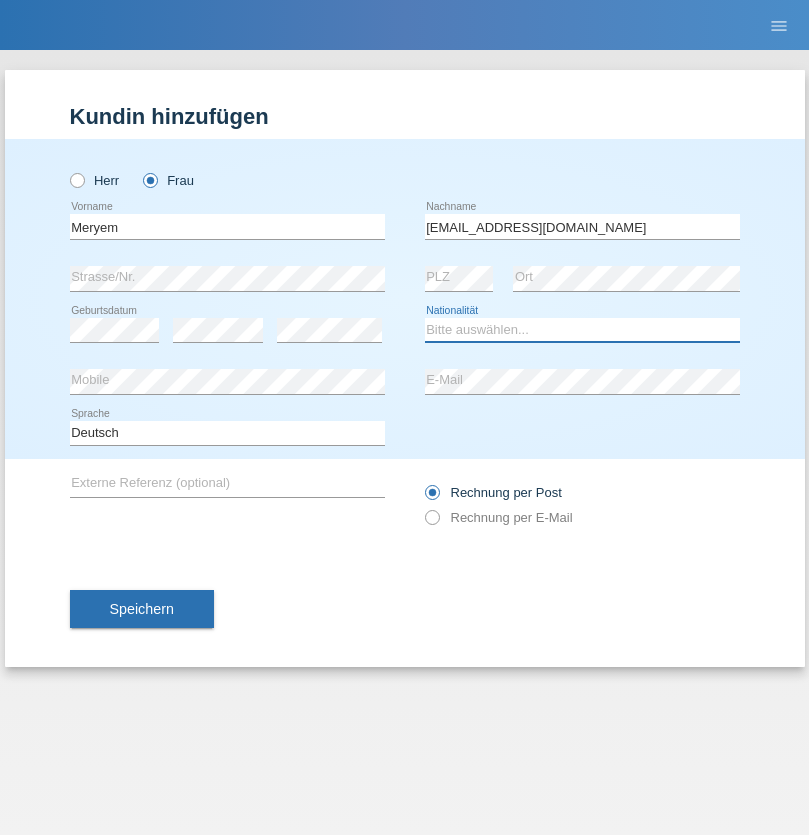 select on "TR" 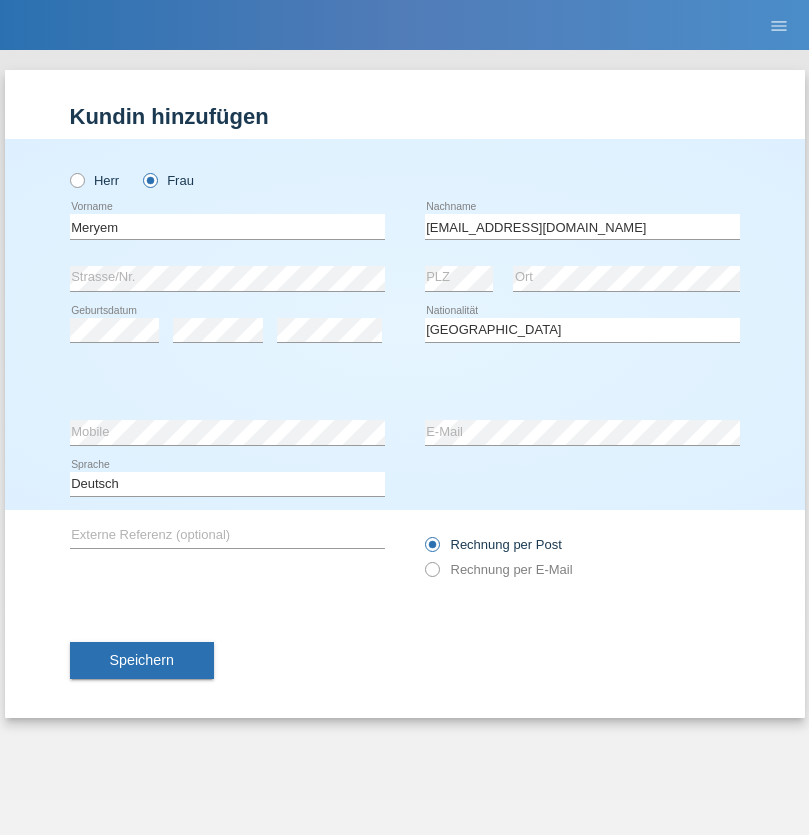 select on "C" 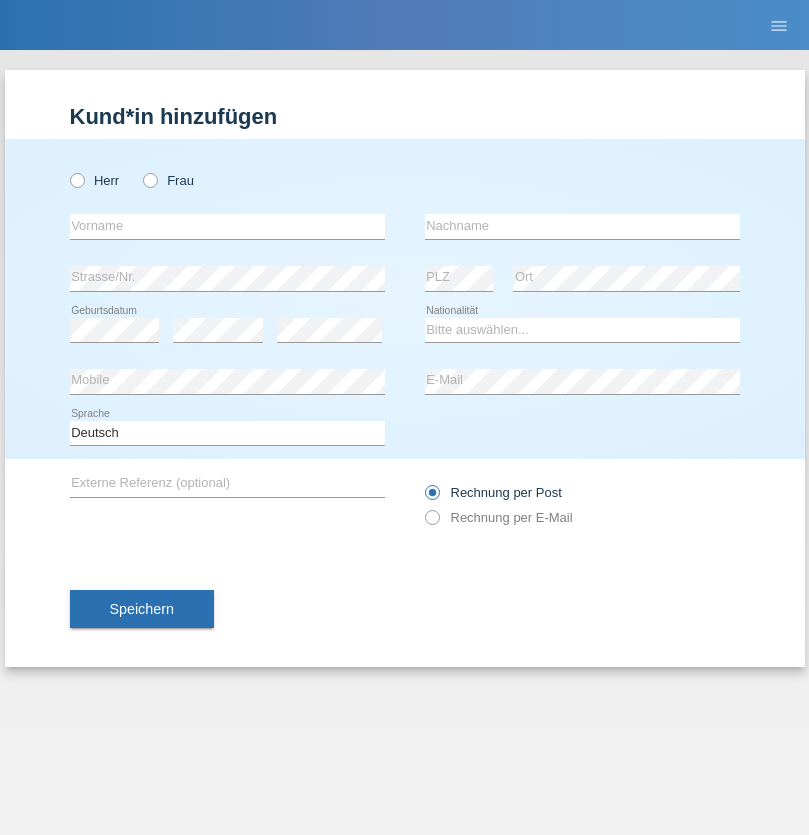 scroll, scrollTop: 0, scrollLeft: 0, axis: both 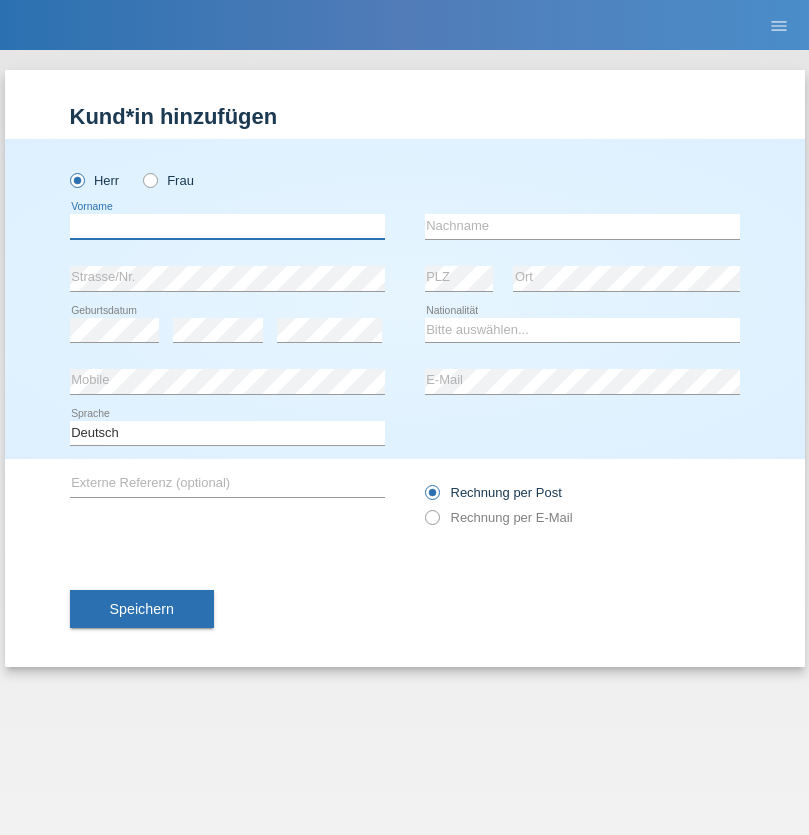 click at bounding box center (227, 226) 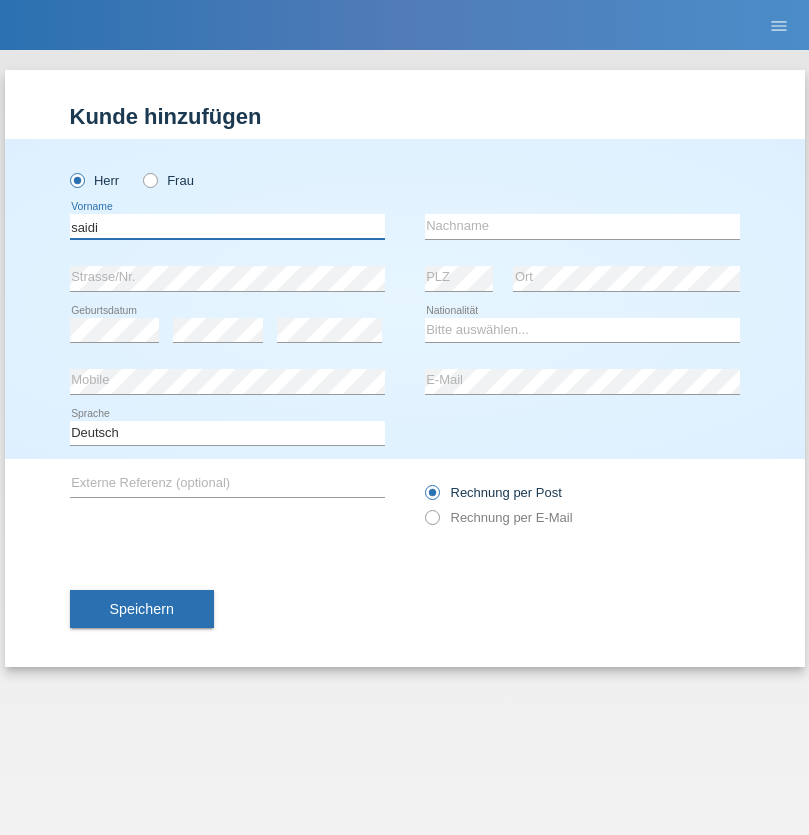 type on "saidi" 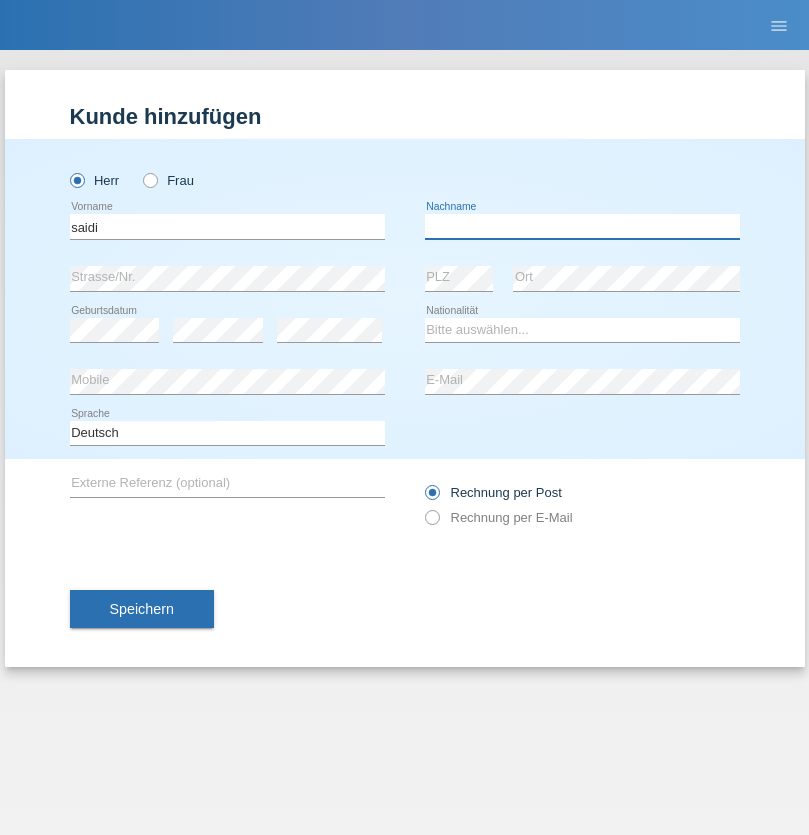 click at bounding box center [582, 226] 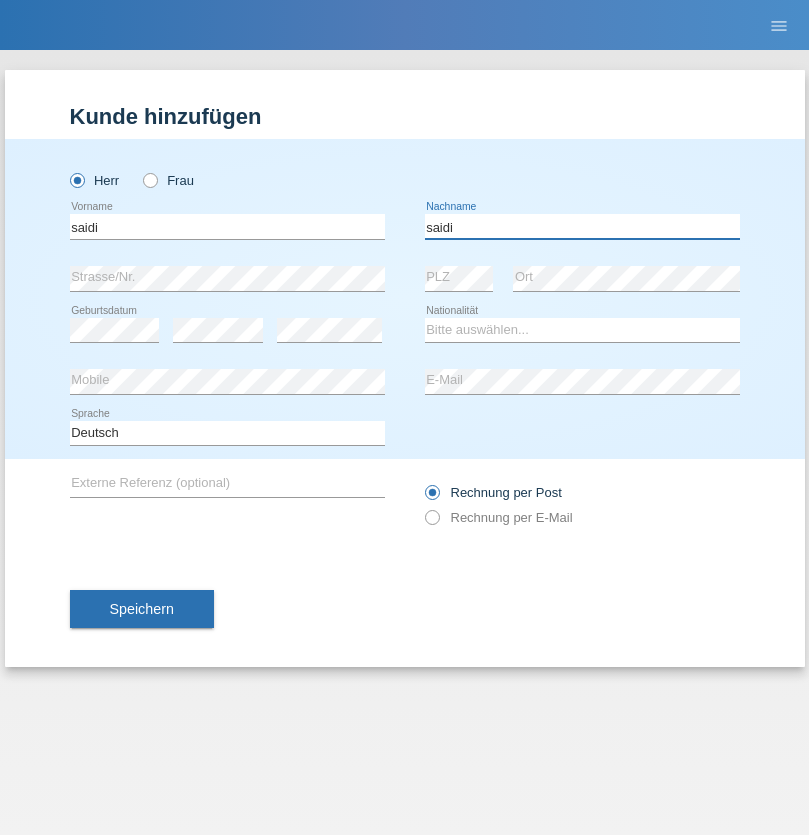 type on "saidi" 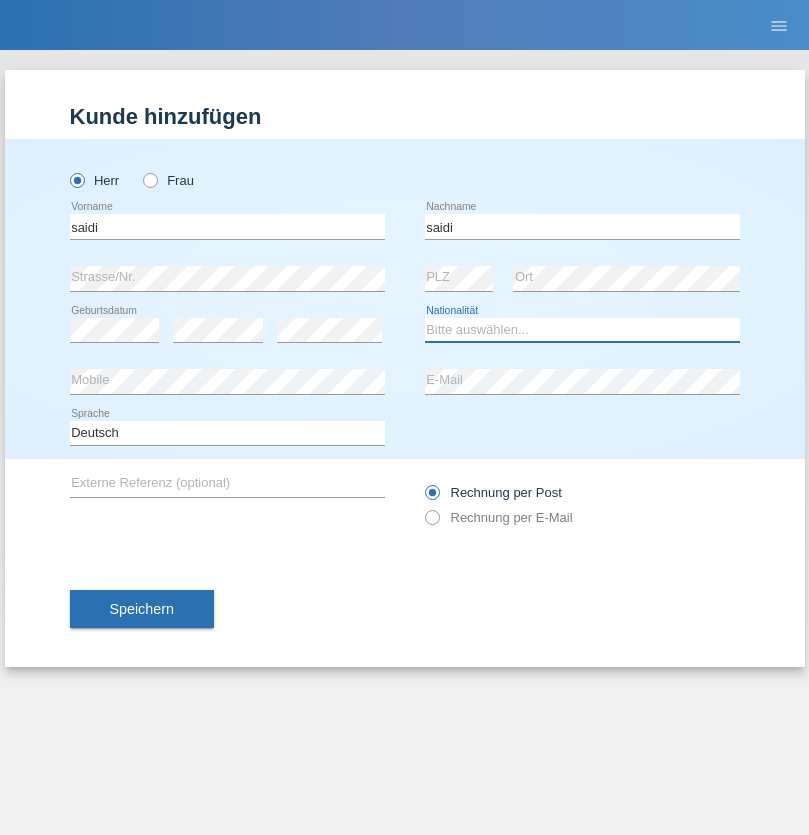 select on "MA" 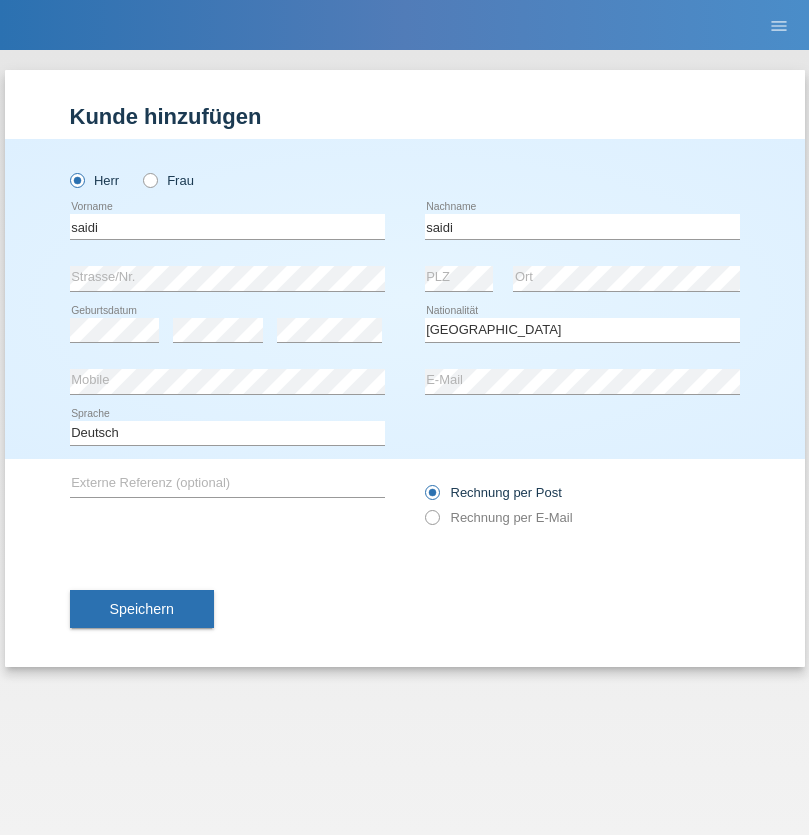 select on "C" 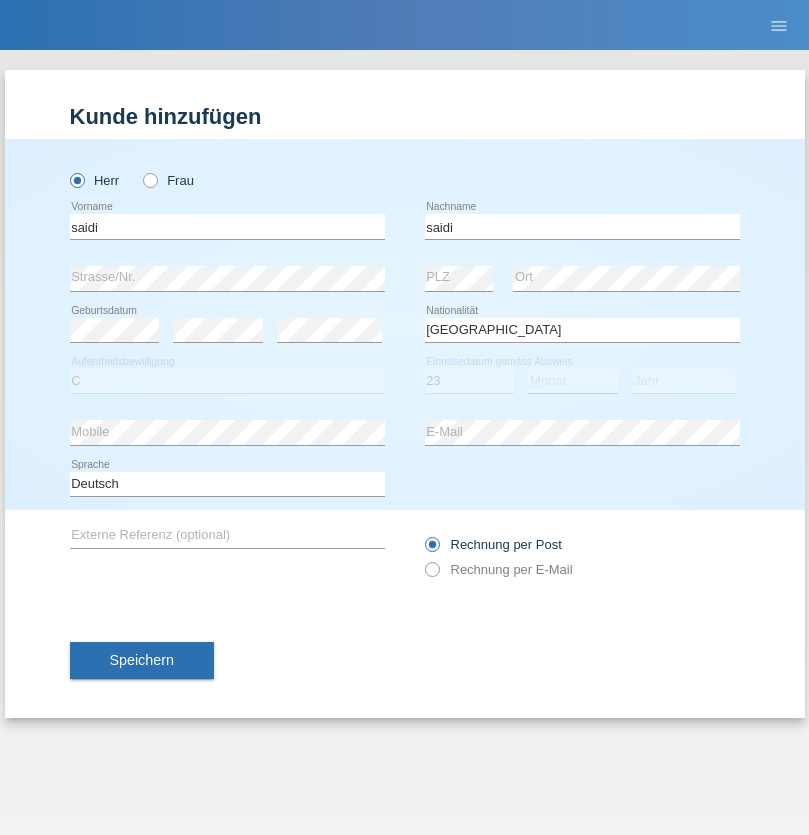 select on "06" 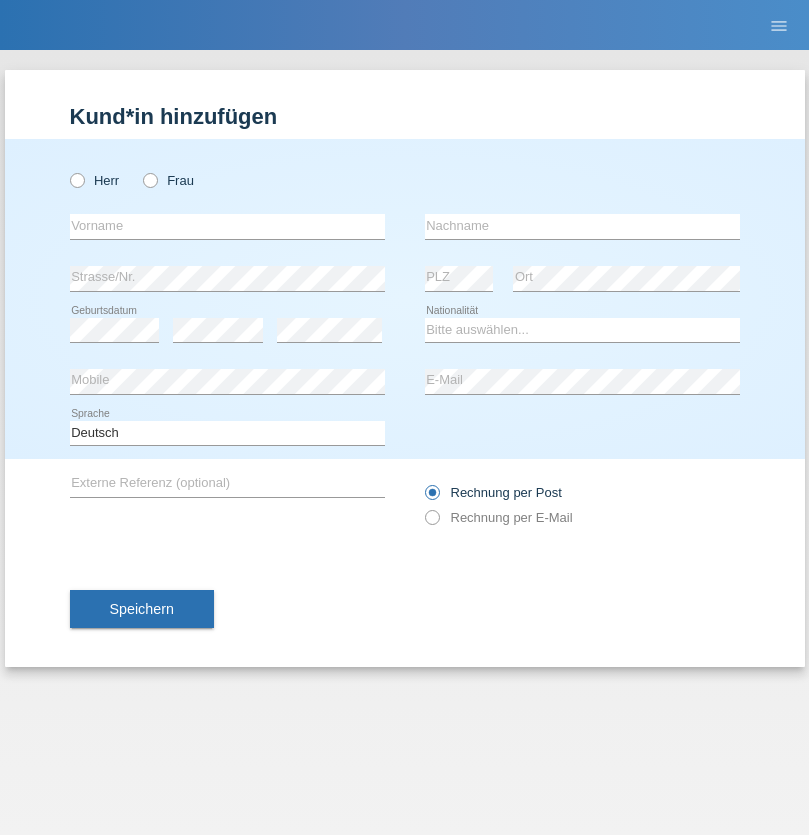 scroll, scrollTop: 0, scrollLeft: 0, axis: both 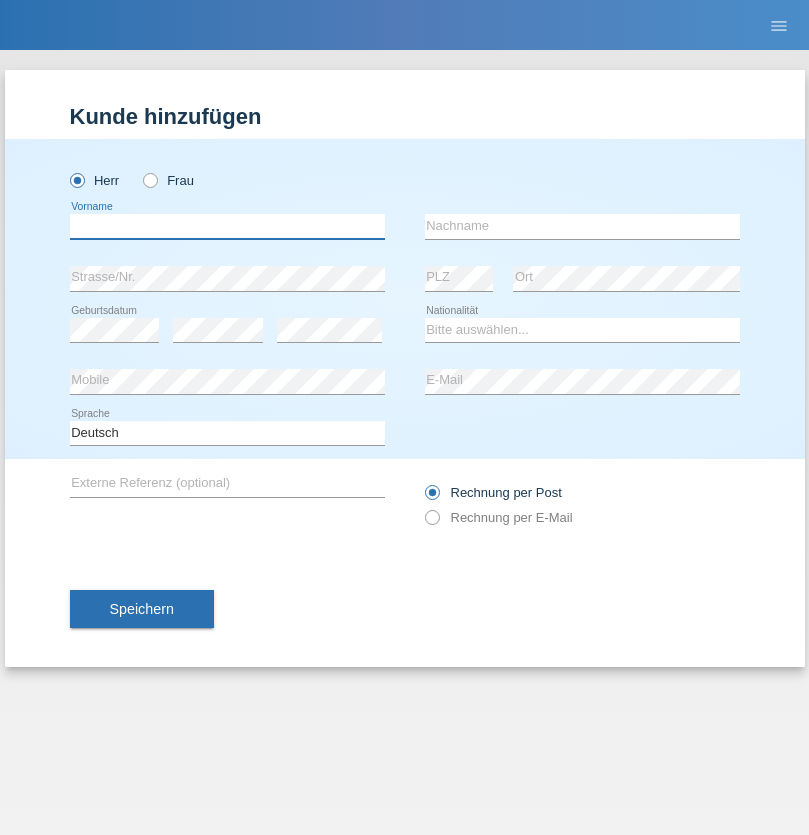 click at bounding box center (227, 226) 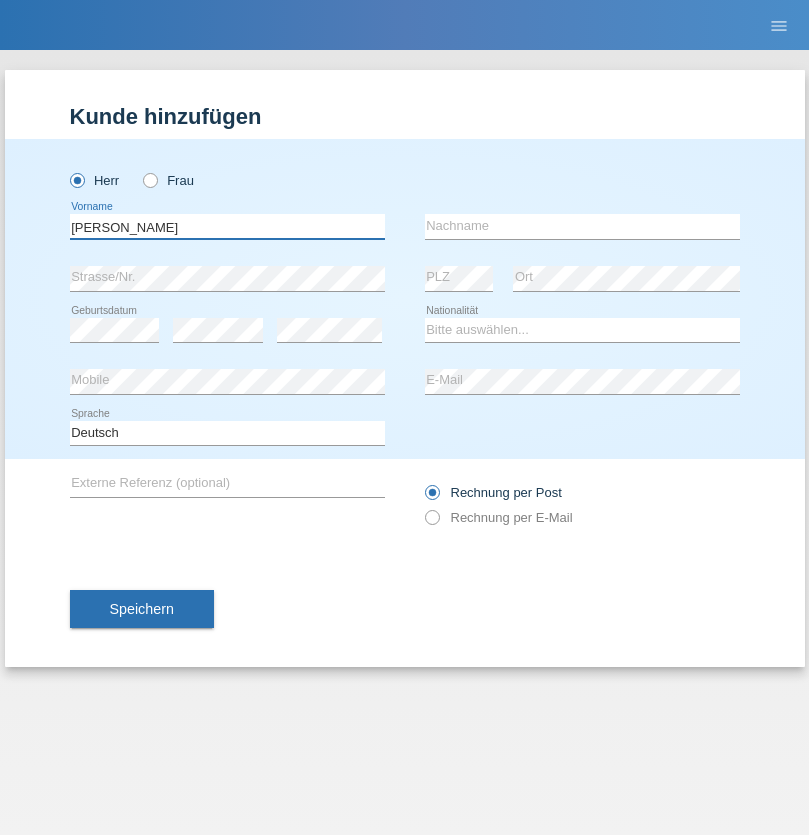 type on "Paolo" 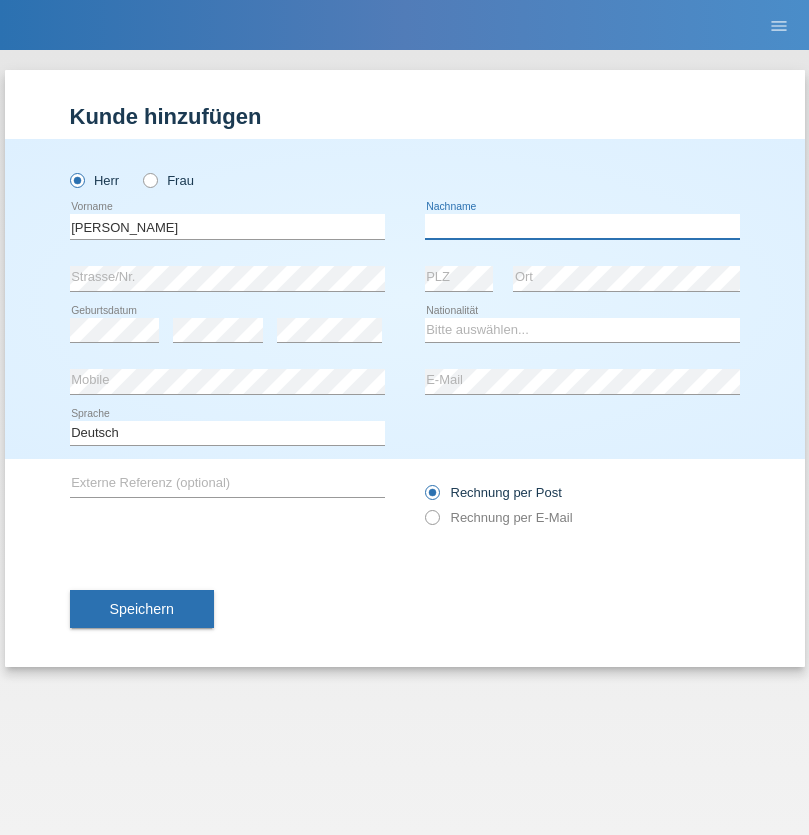 click at bounding box center (582, 226) 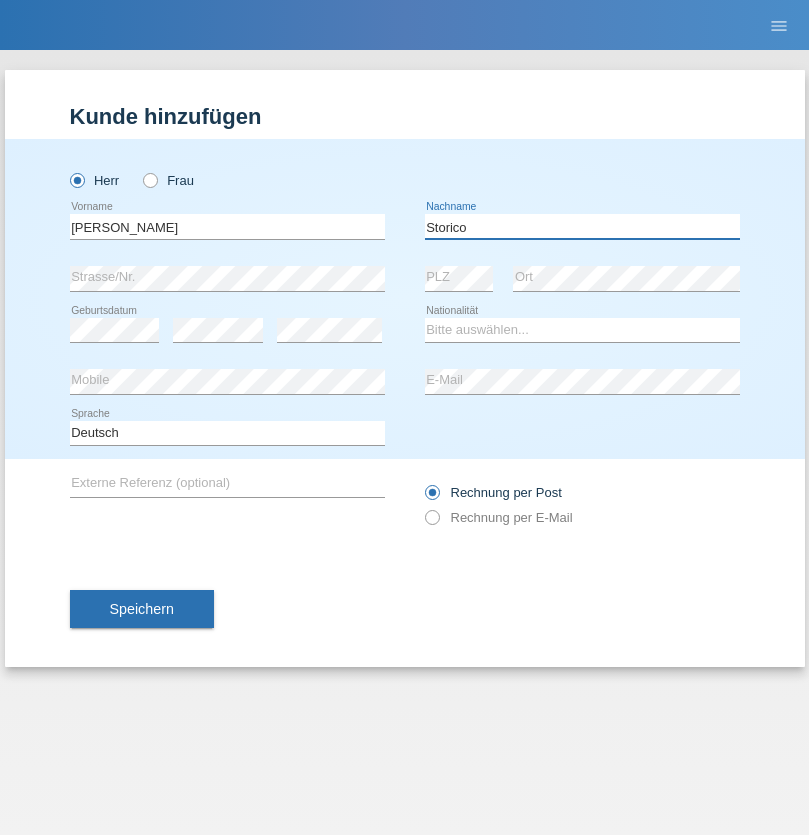 type on "Storico" 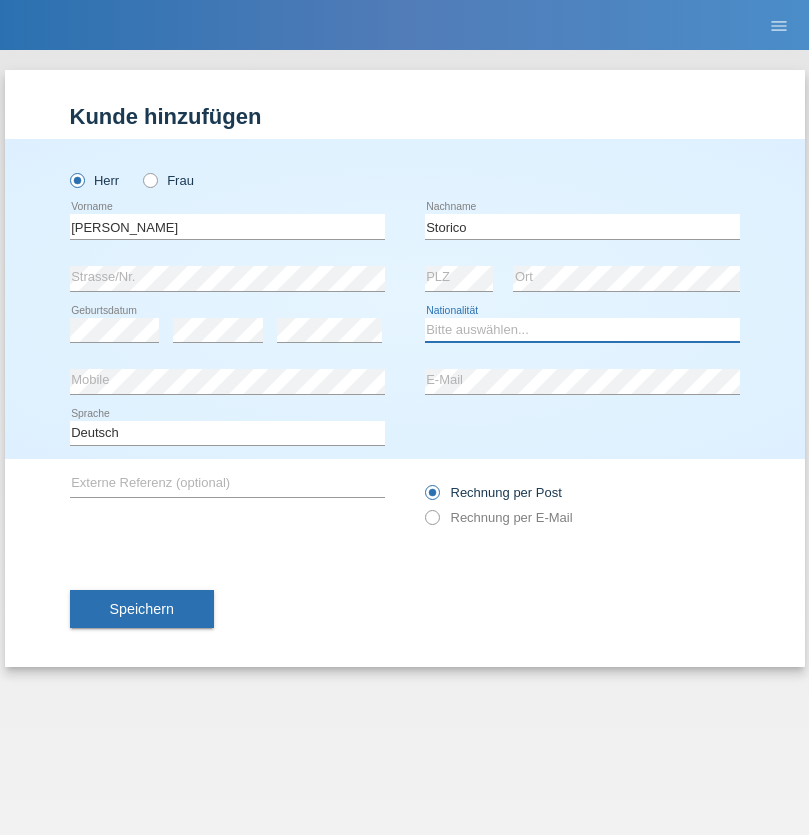select on "IT" 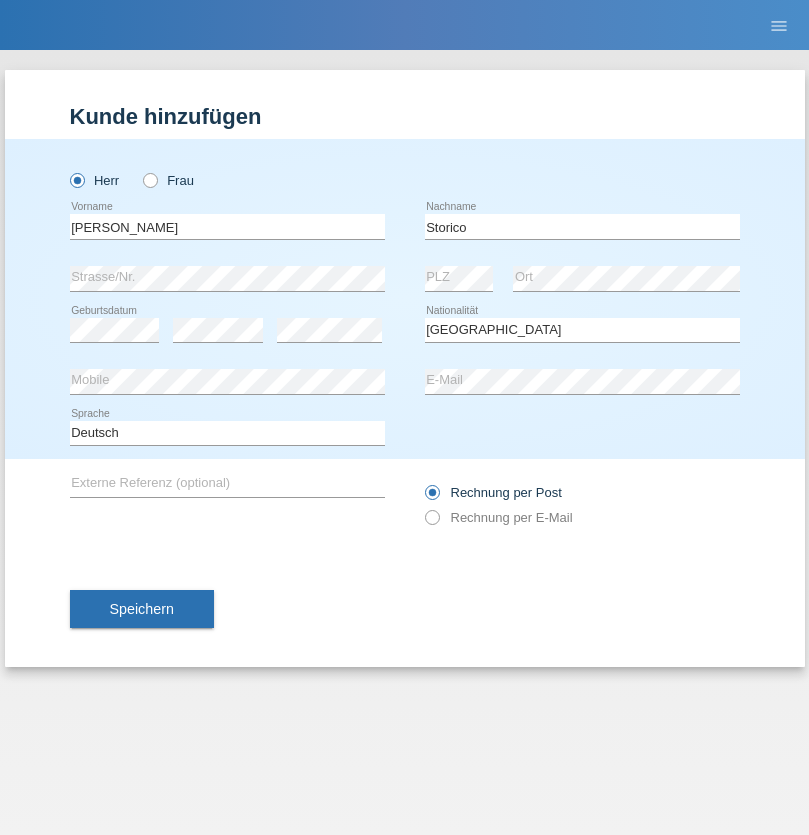 select on "C" 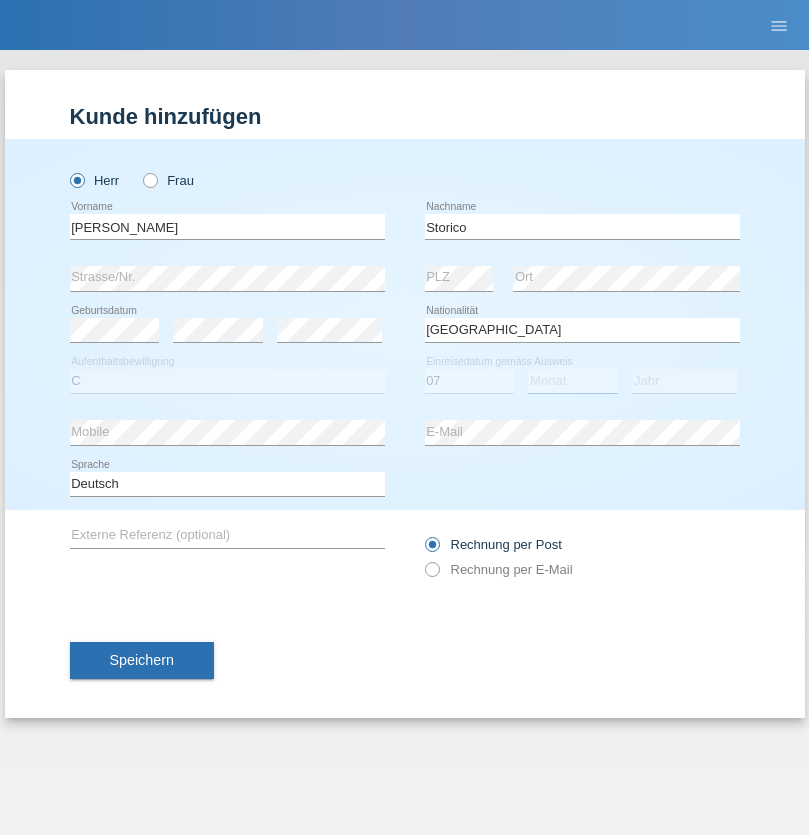 select on "07" 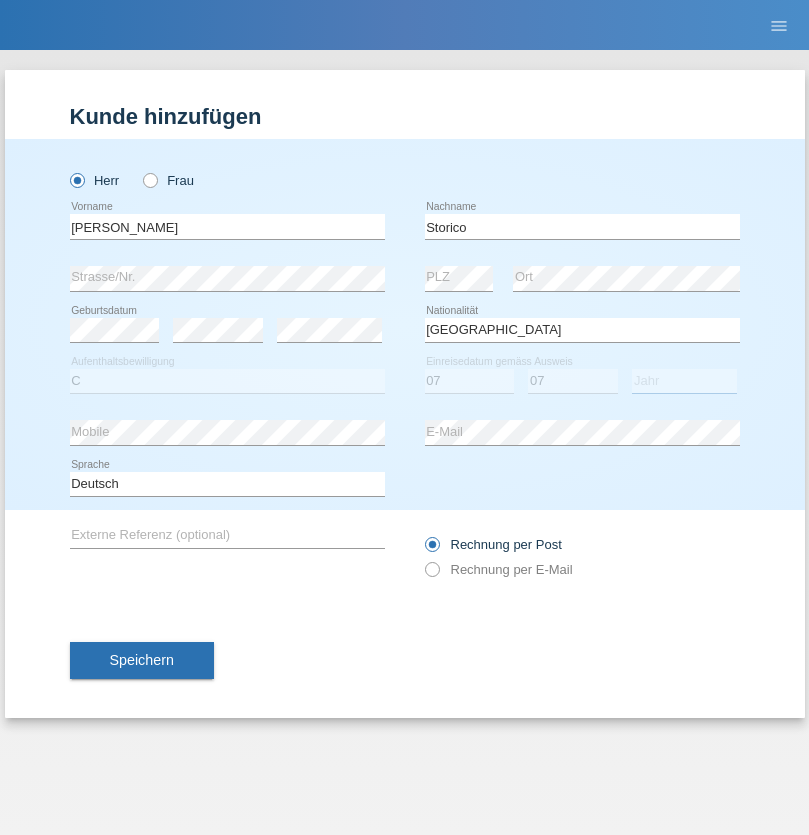 select on "2021" 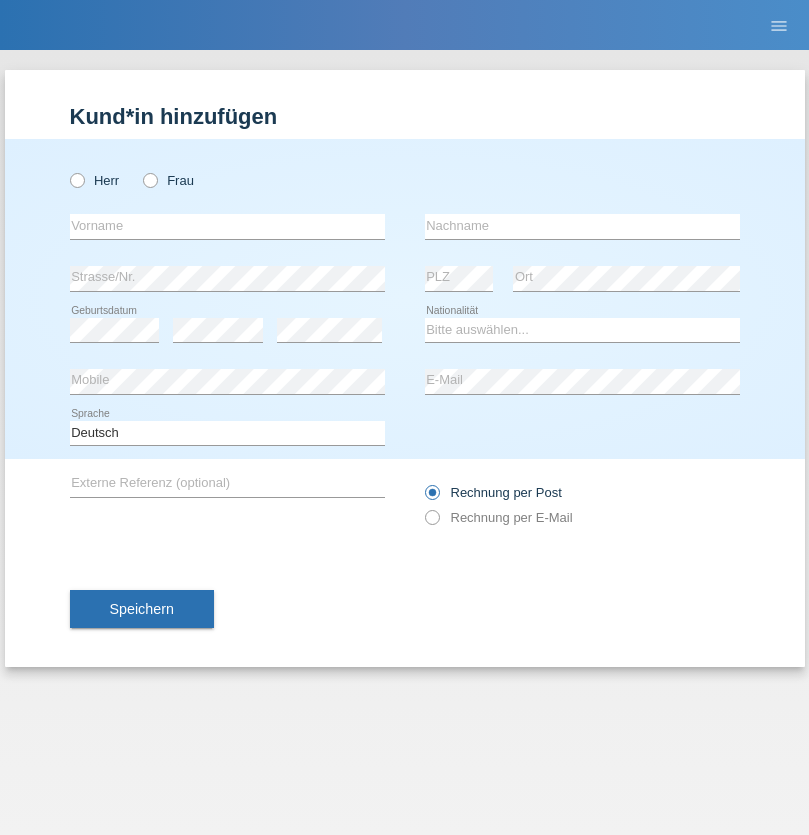scroll, scrollTop: 0, scrollLeft: 0, axis: both 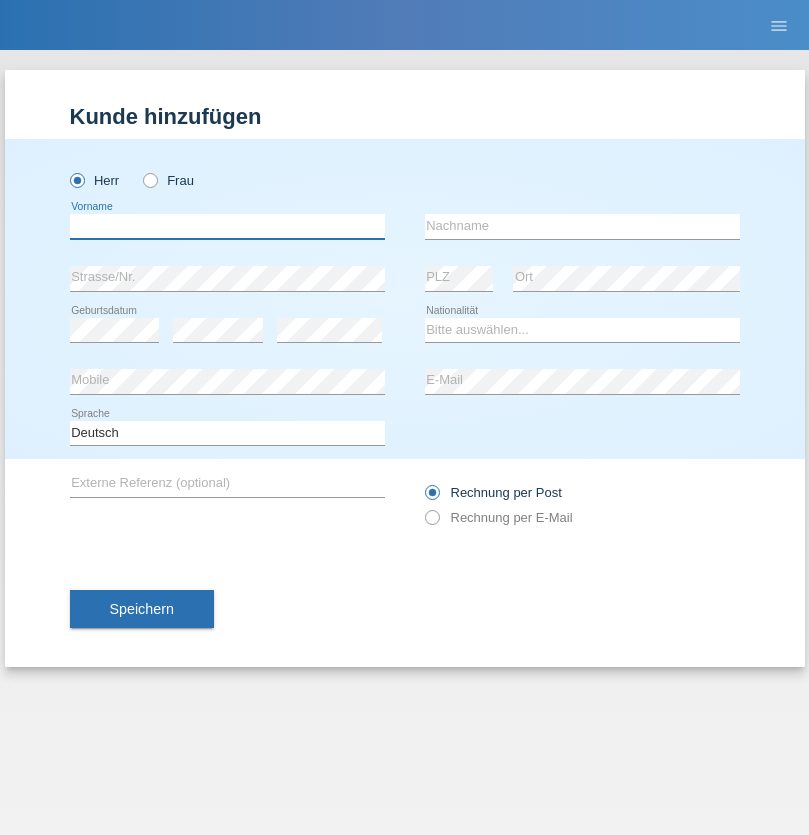 click at bounding box center [227, 226] 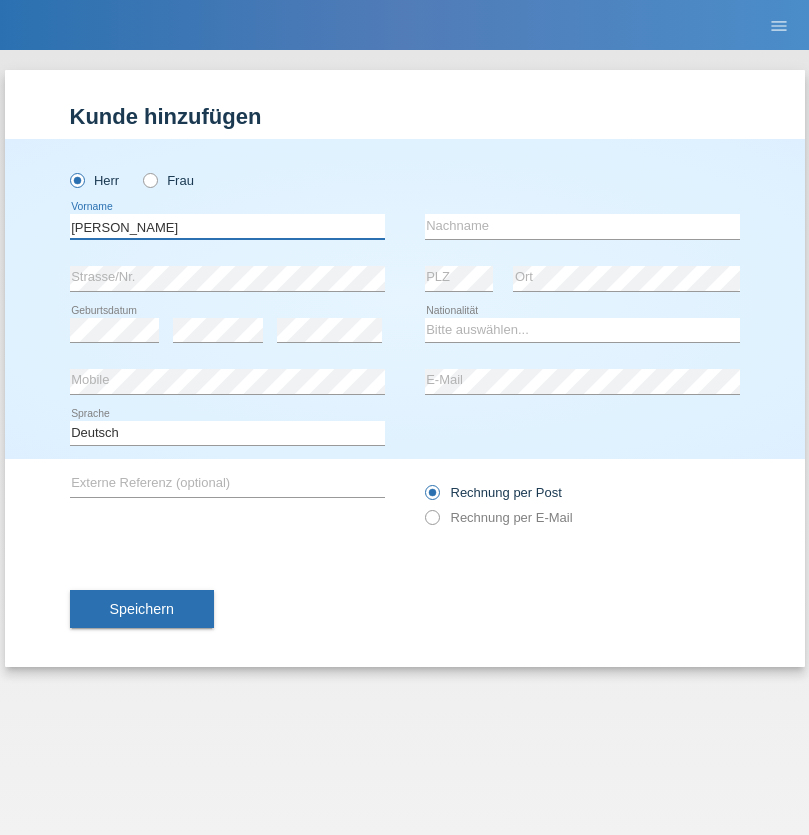 type on "[PERSON_NAME]" 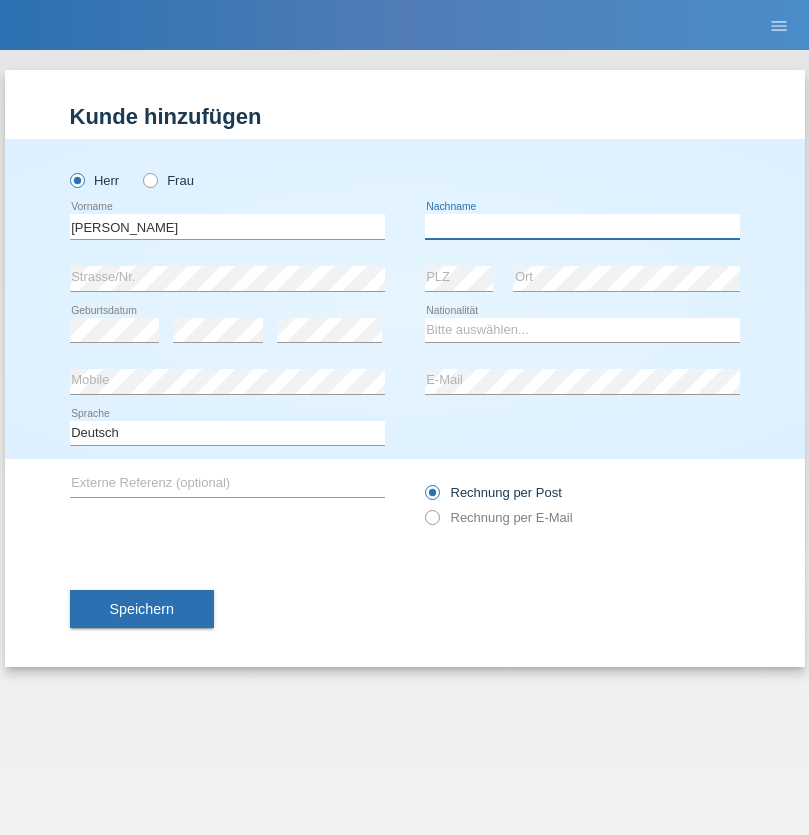 click at bounding box center (582, 226) 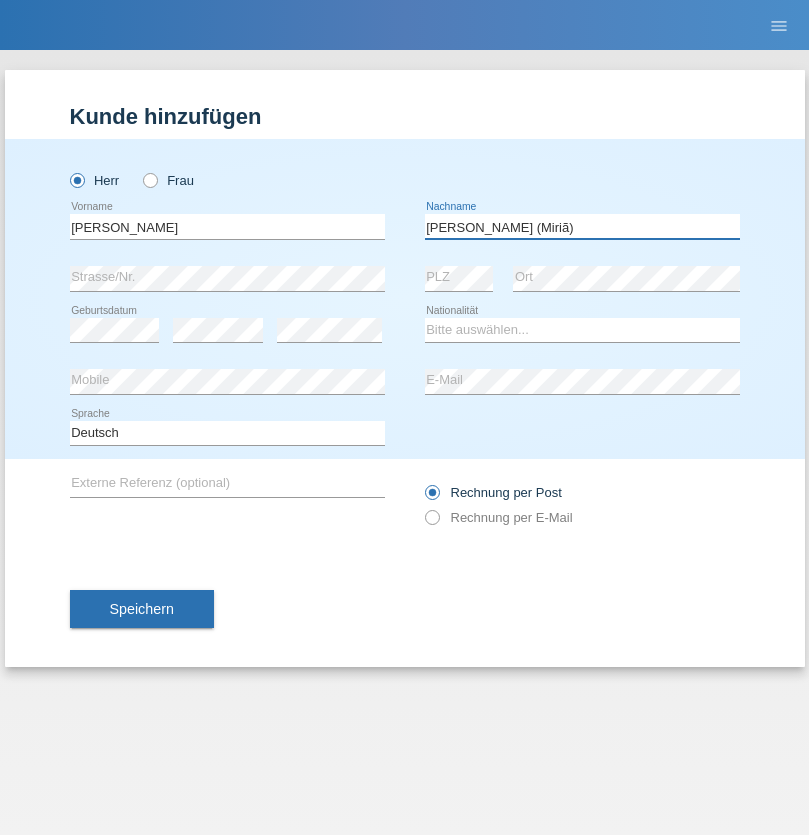 type on "[PERSON_NAME] (Miriã)" 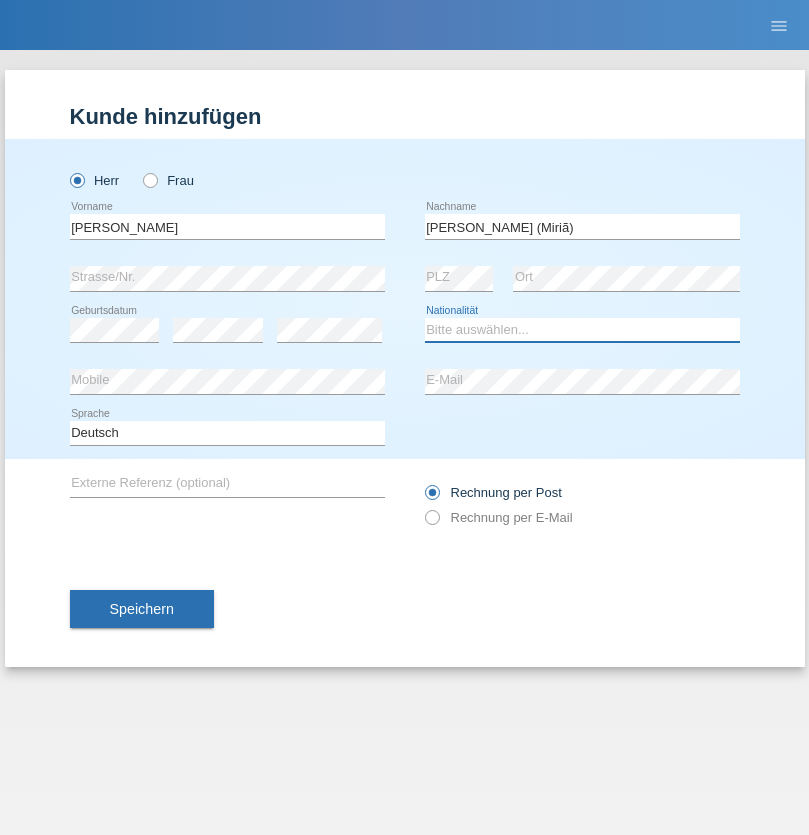 select on "BR" 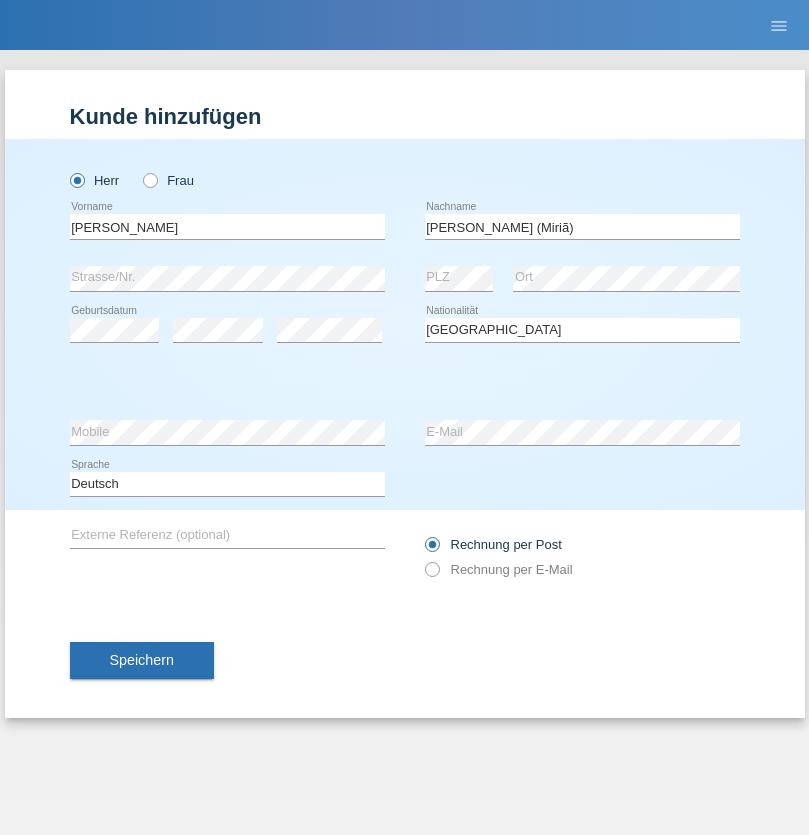select on "C" 